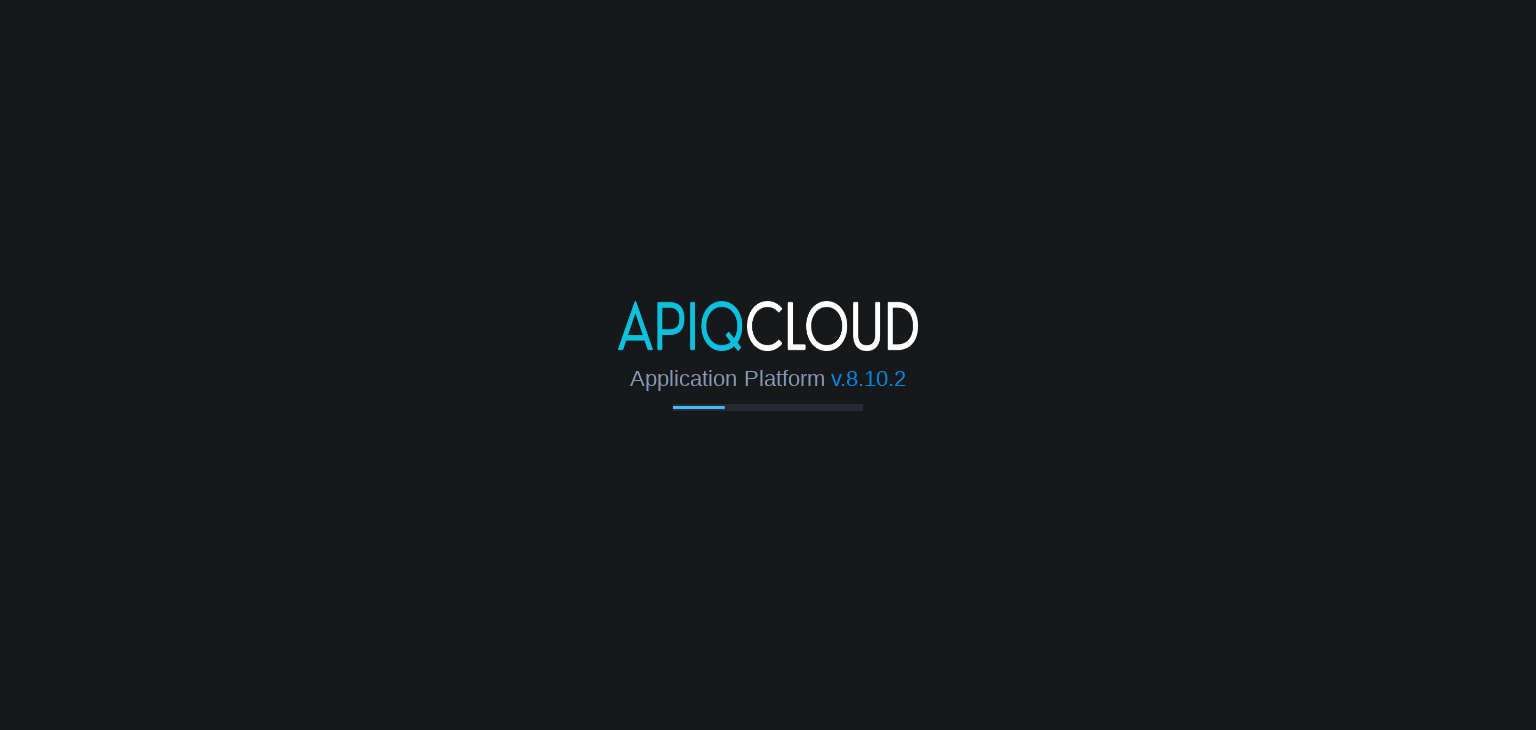 scroll, scrollTop: 0, scrollLeft: 0, axis: both 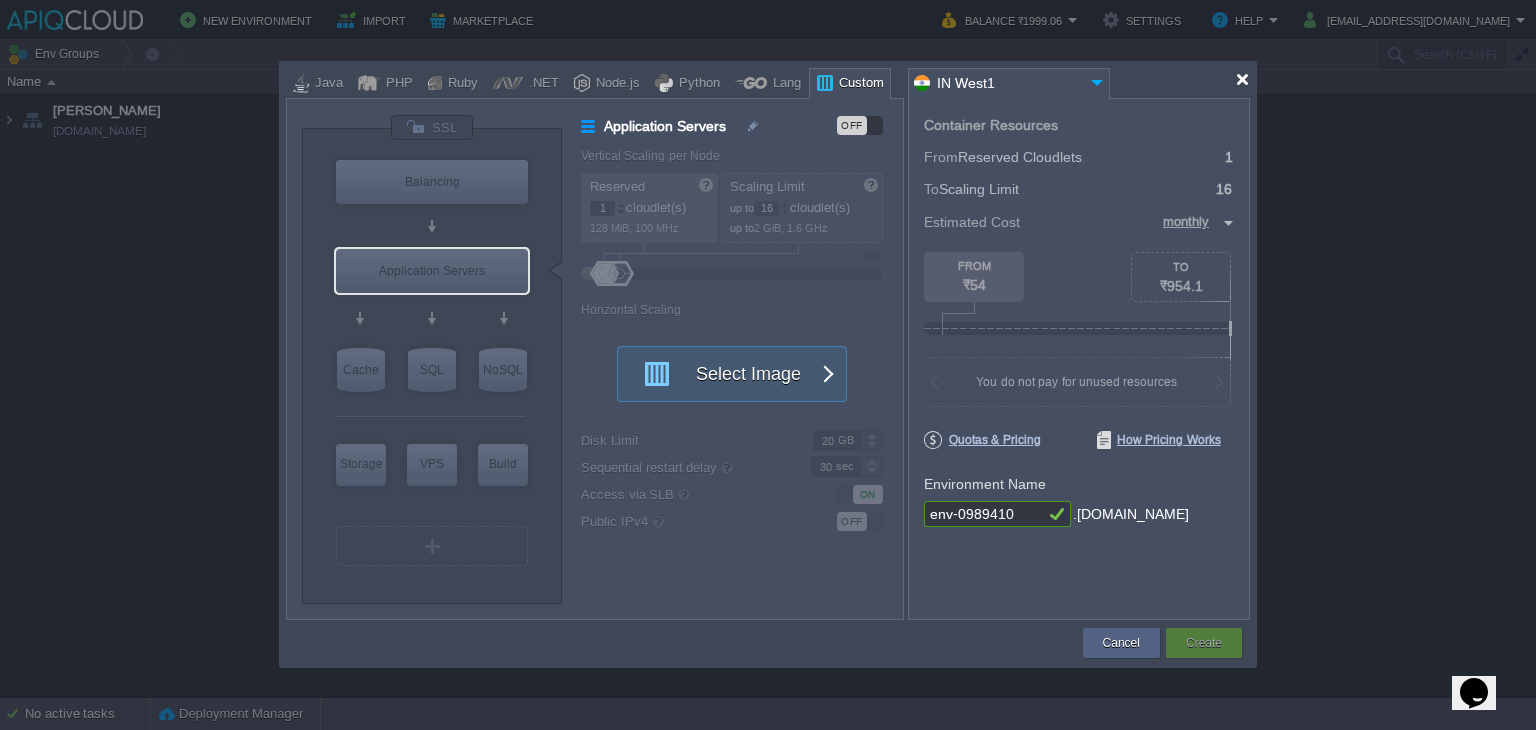 click at bounding box center (1242, 79) 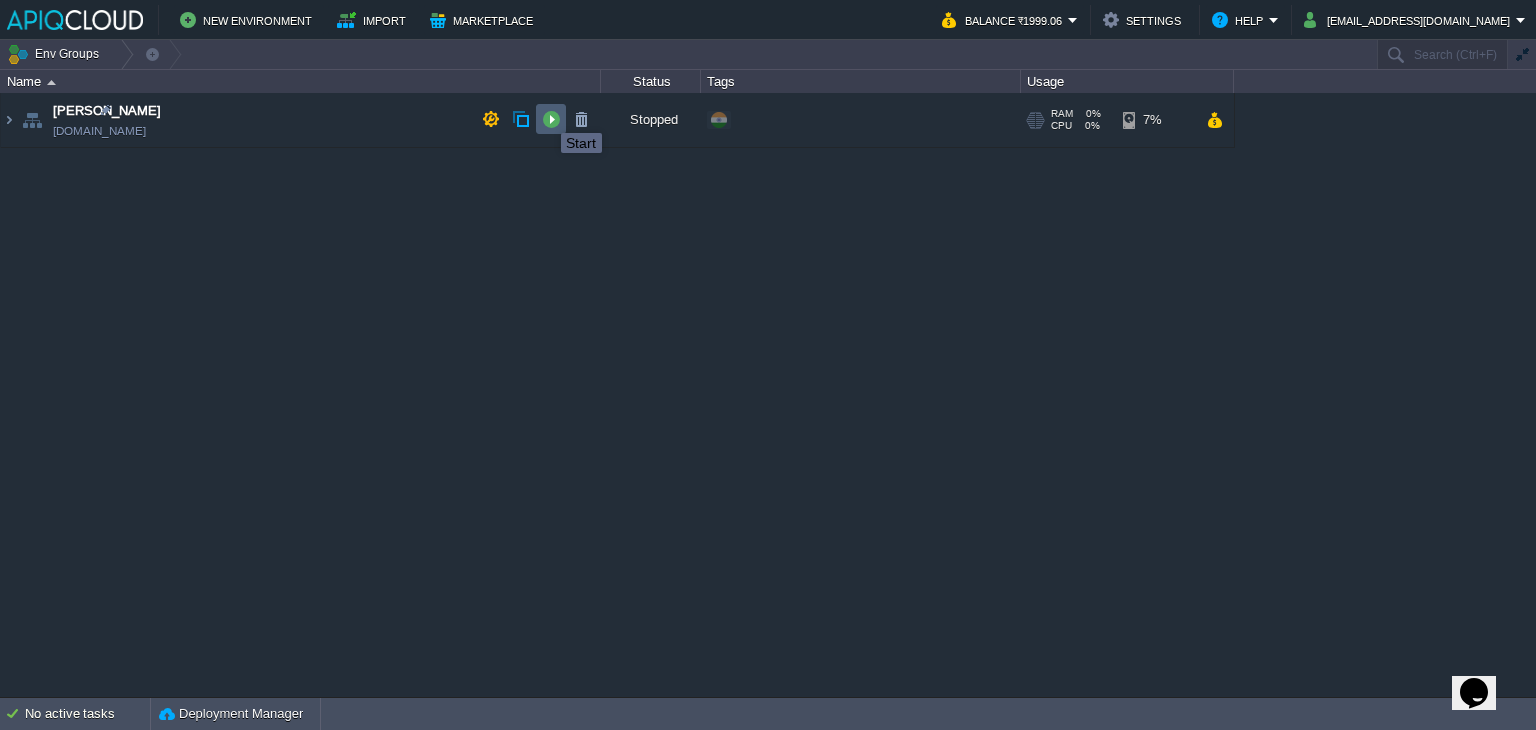 click at bounding box center [551, 119] 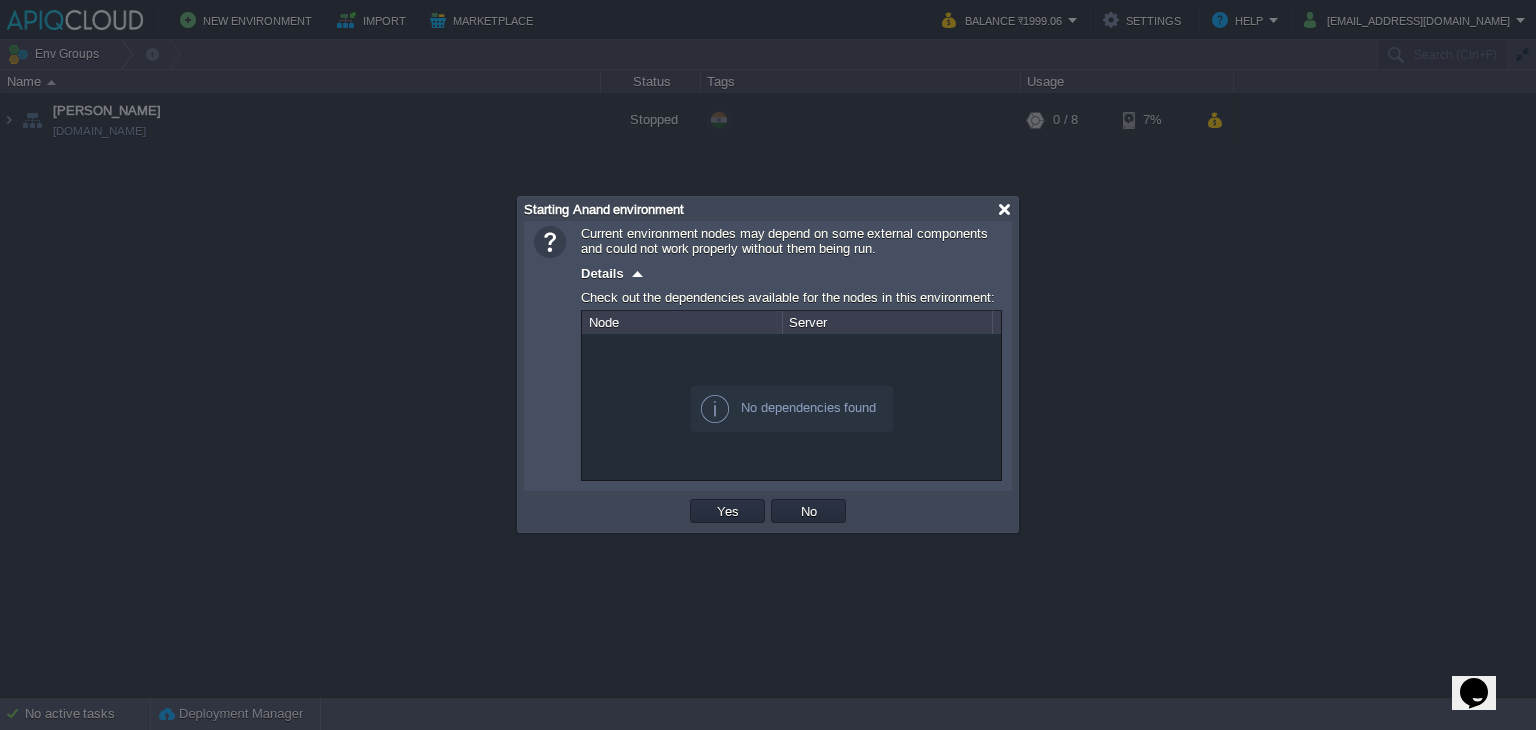 click at bounding box center (1004, 209) 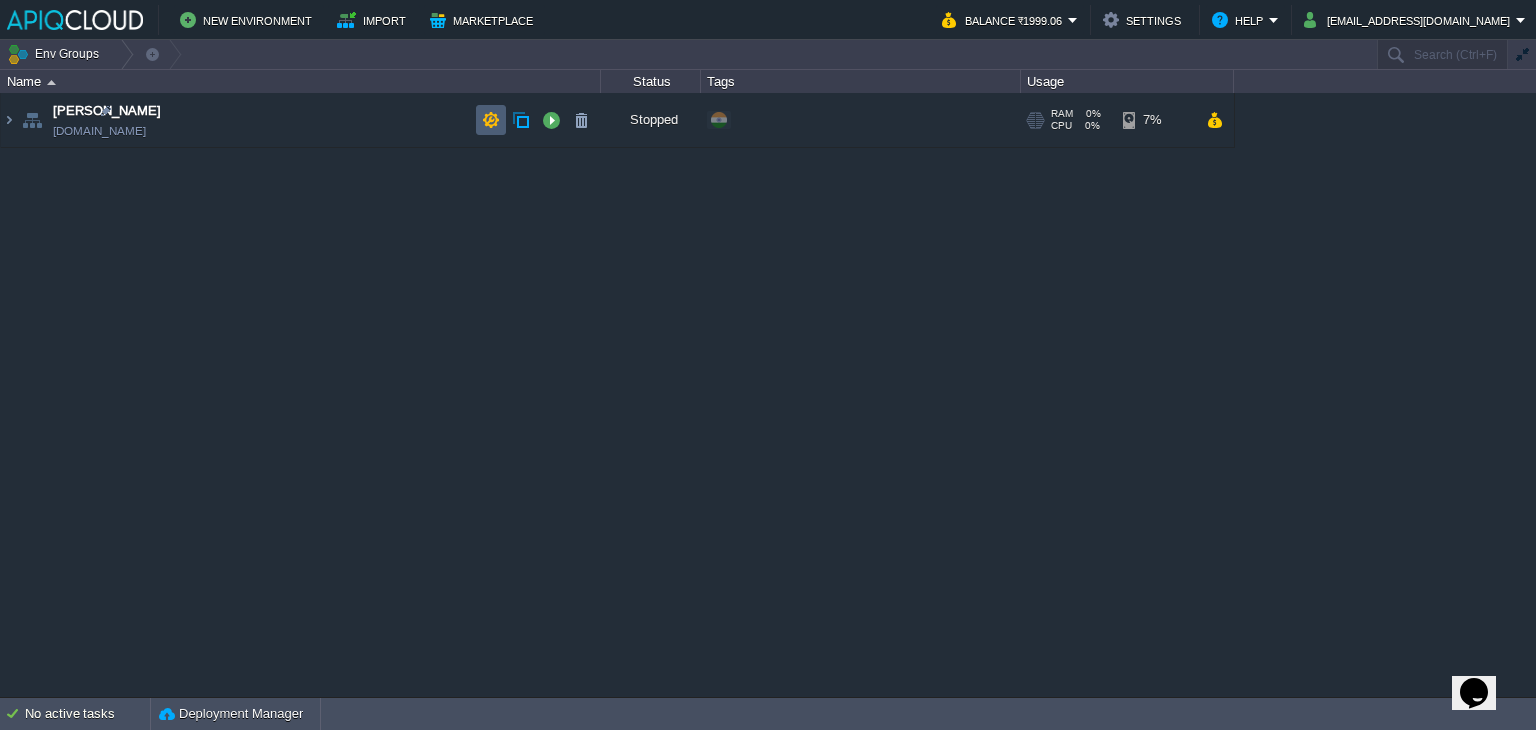 click at bounding box center (491, 120) 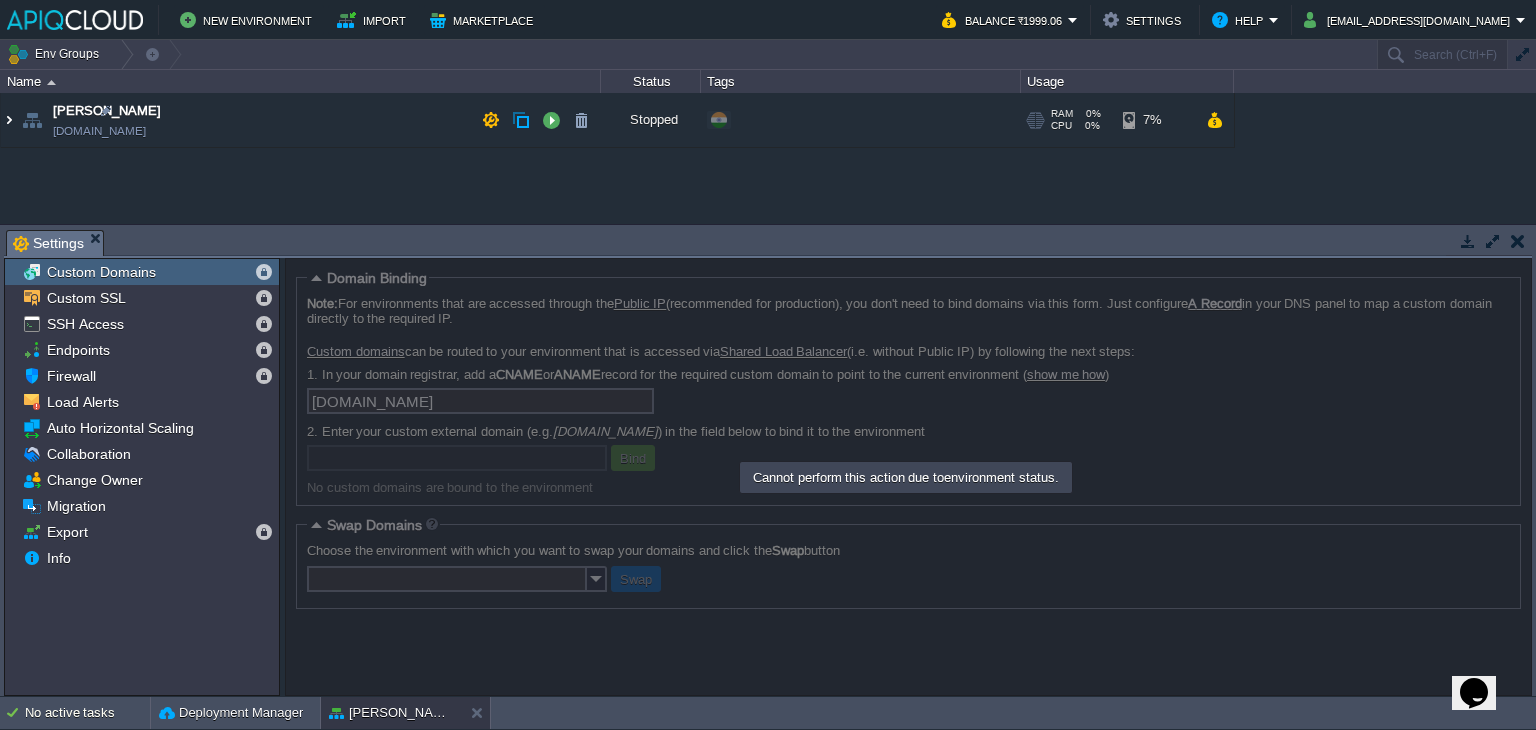 click at bounding box center [9, 120] 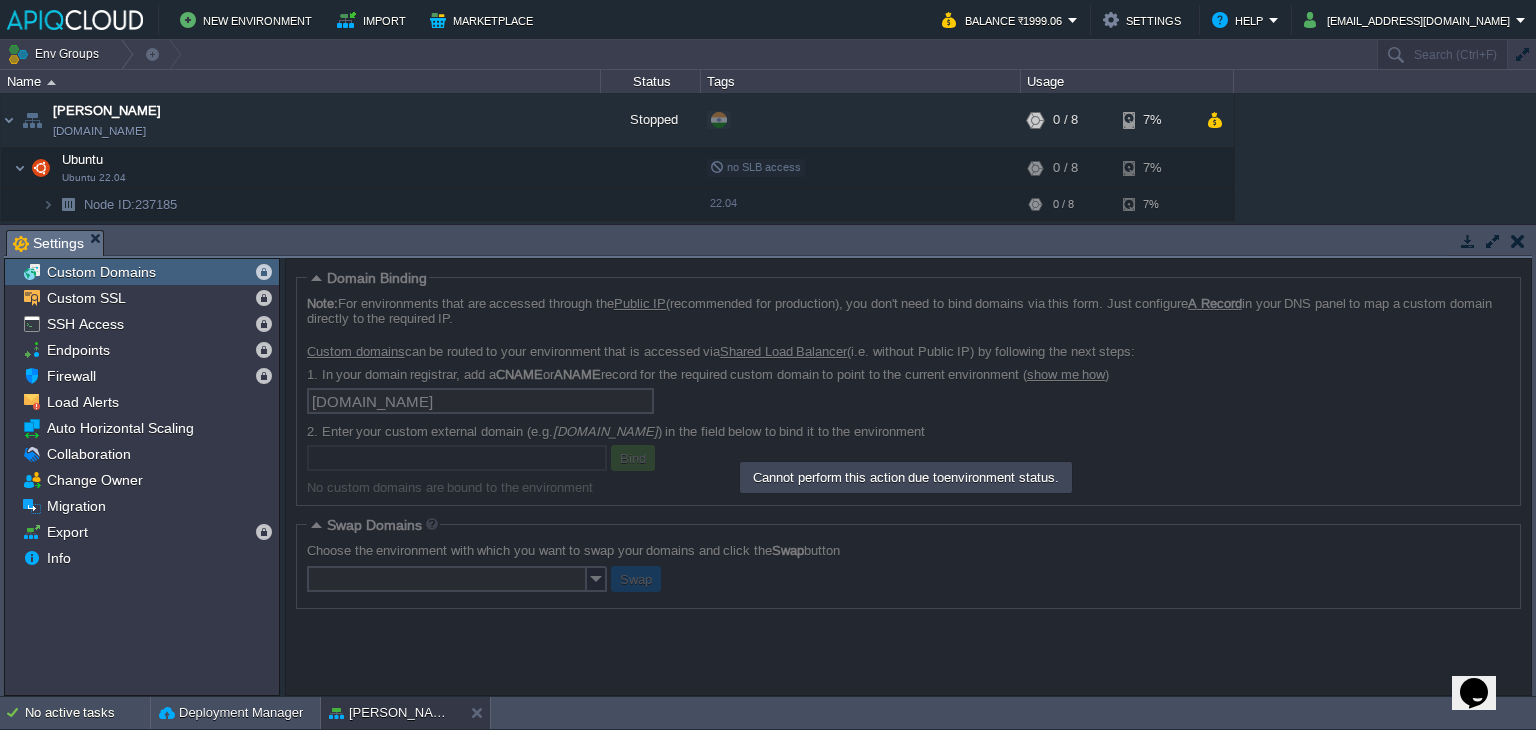 click at bounding box center [1518, 241] 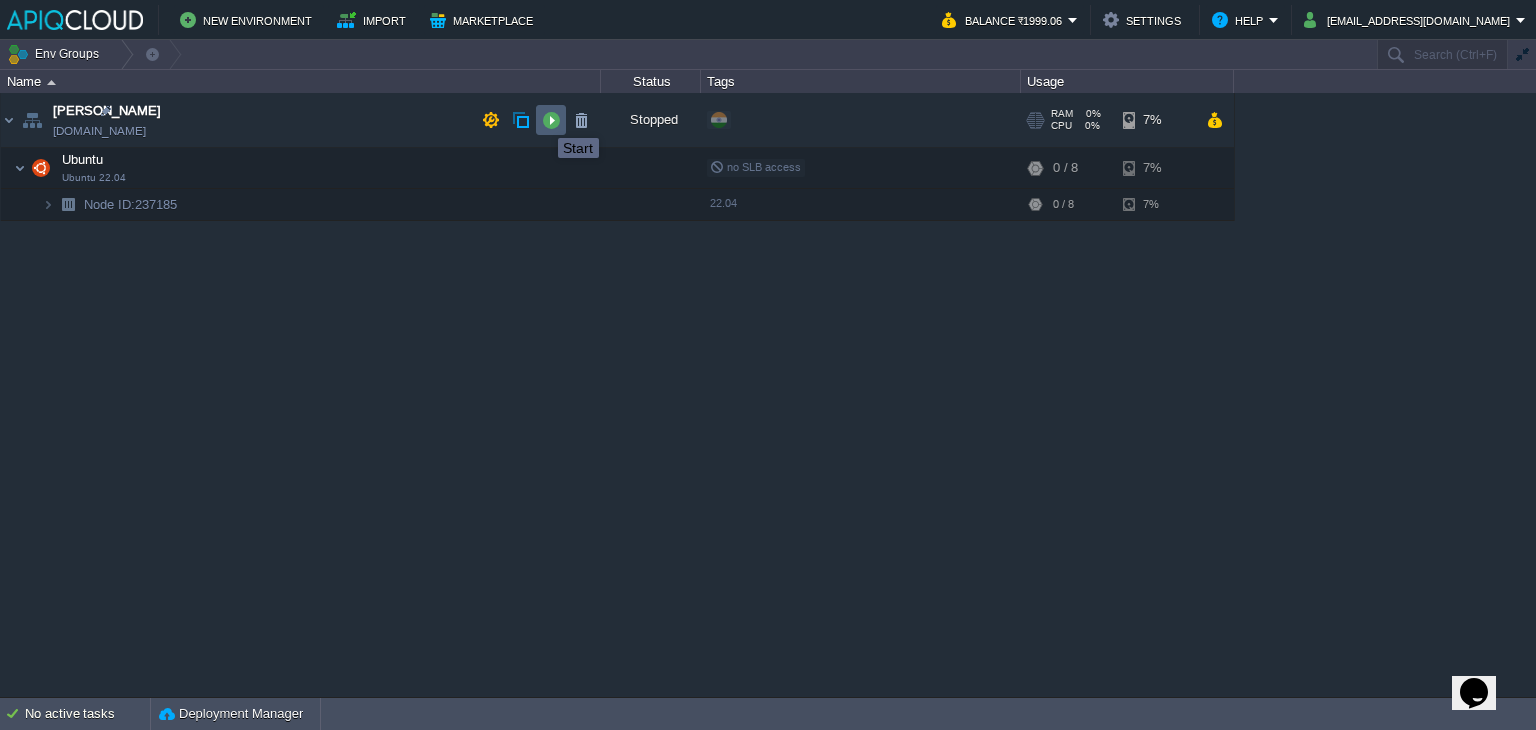 click at bounding box center (551, 120) 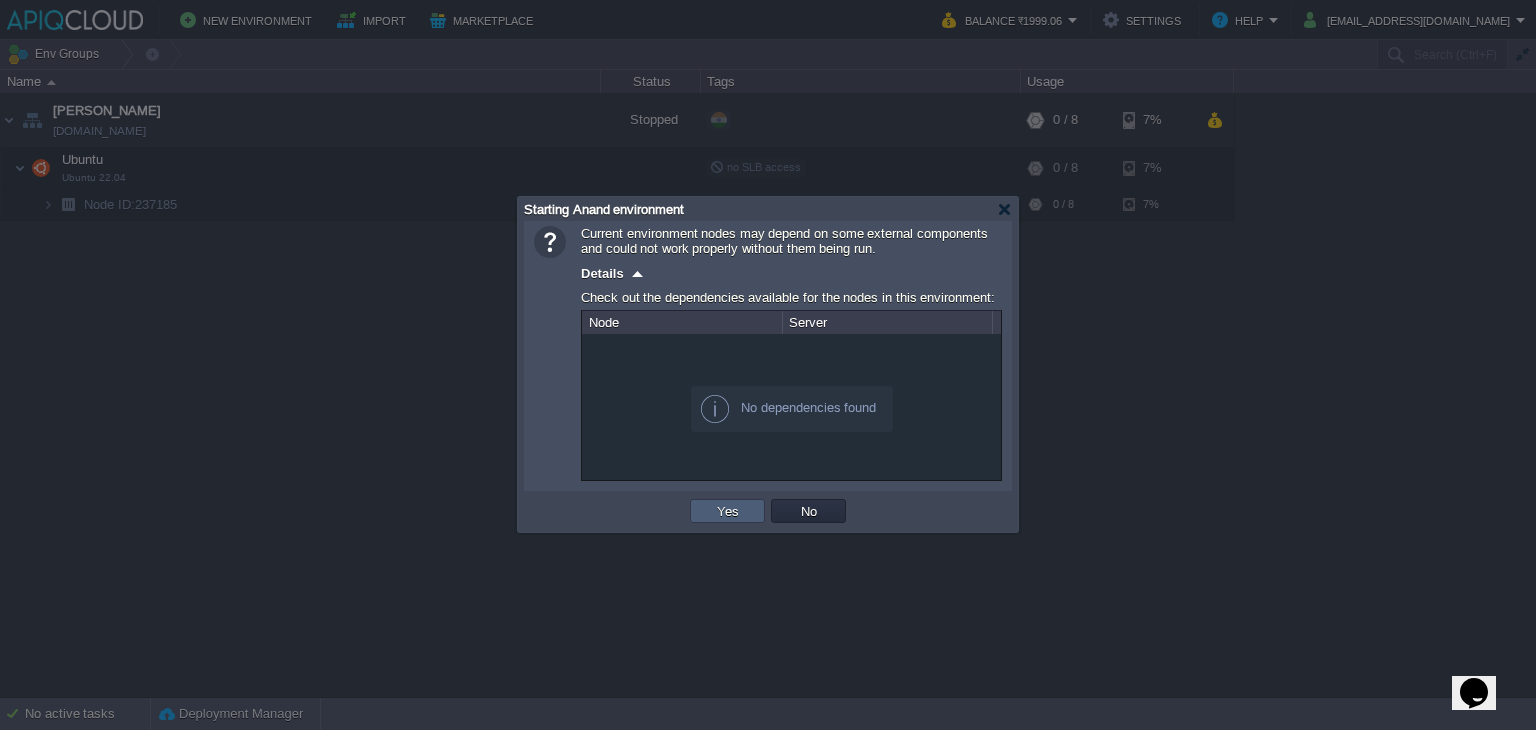 click on "Yes" at bounding box center [728, 511] 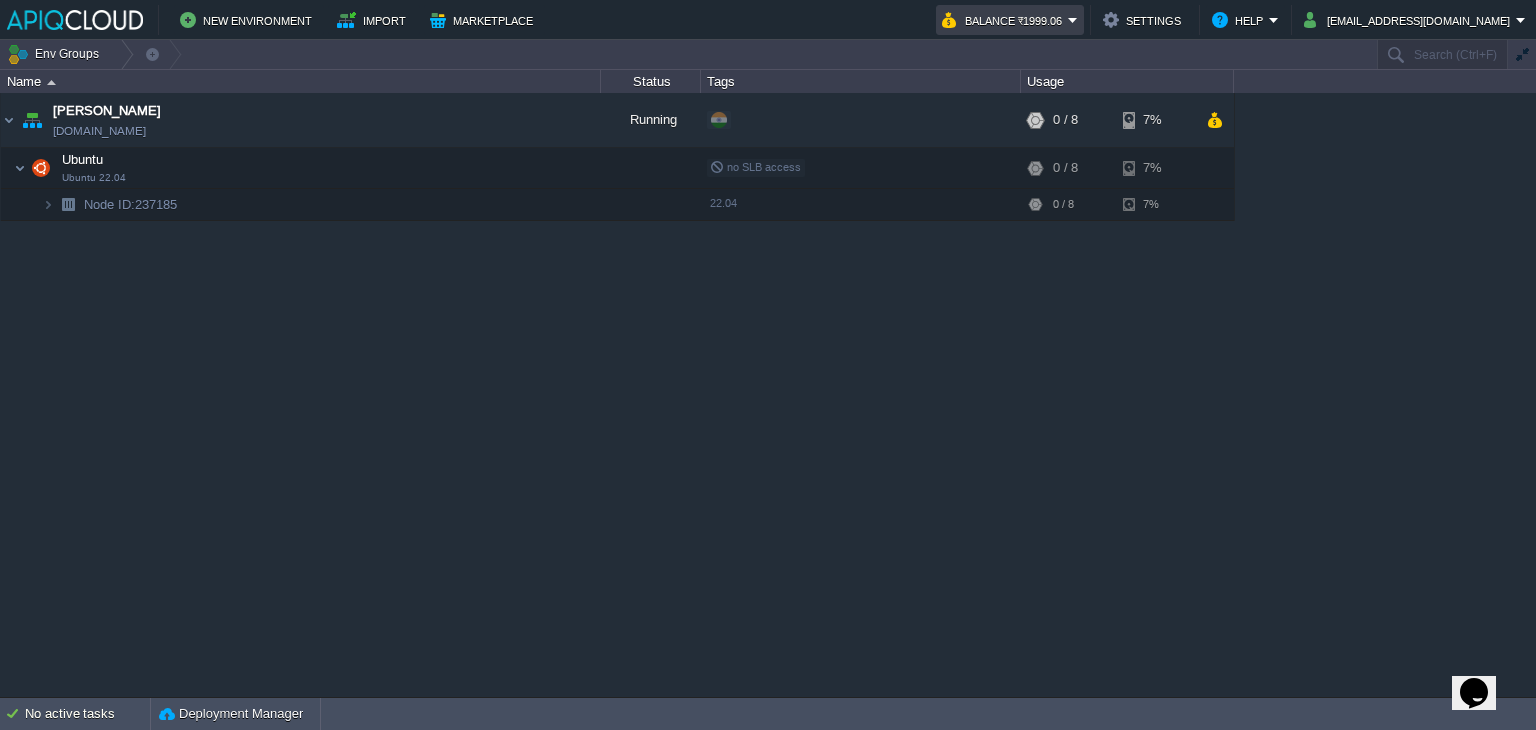 click on "Balance ₹1999.06" at bounding box center (1005, 20) 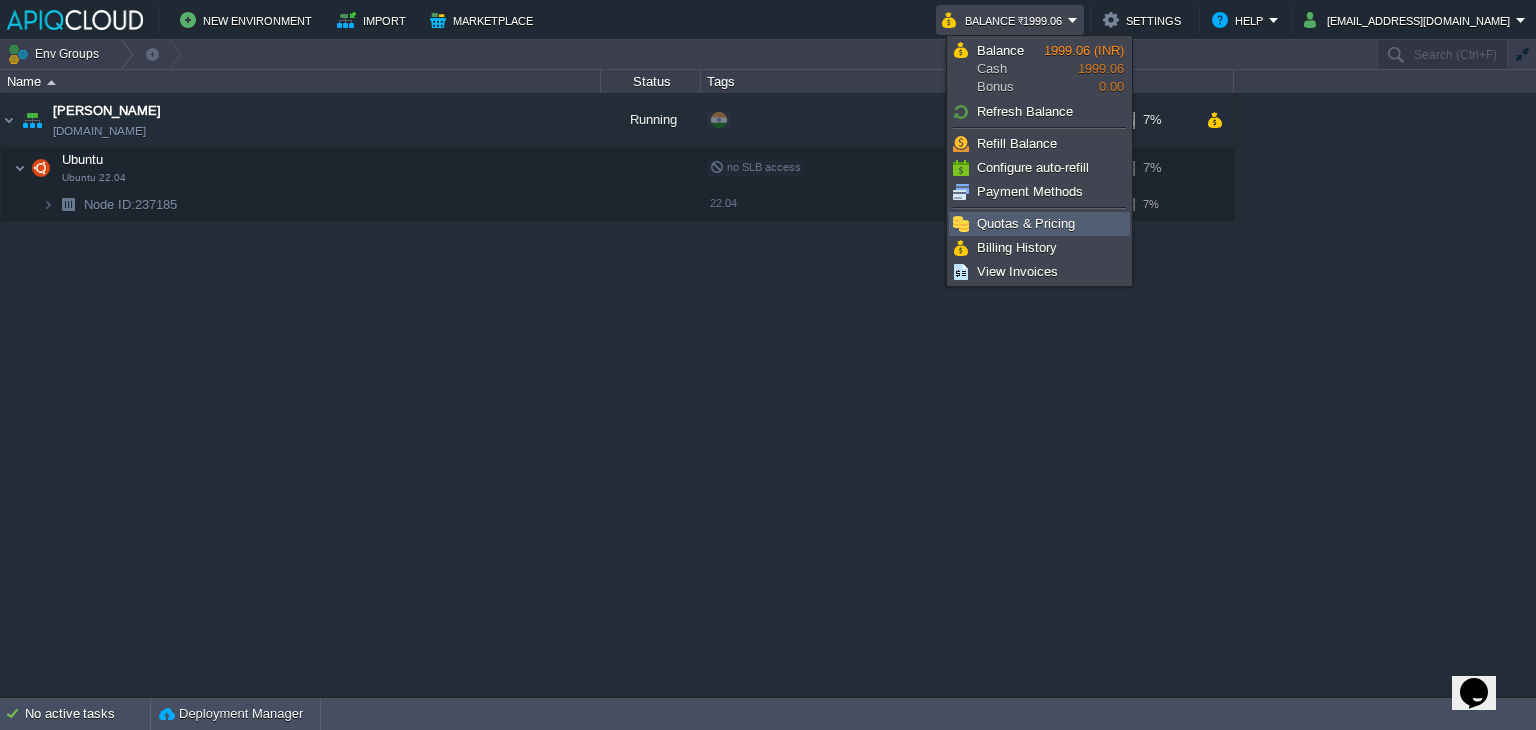click on "Quotas & Pricing" at bounding box center (1026, 223) 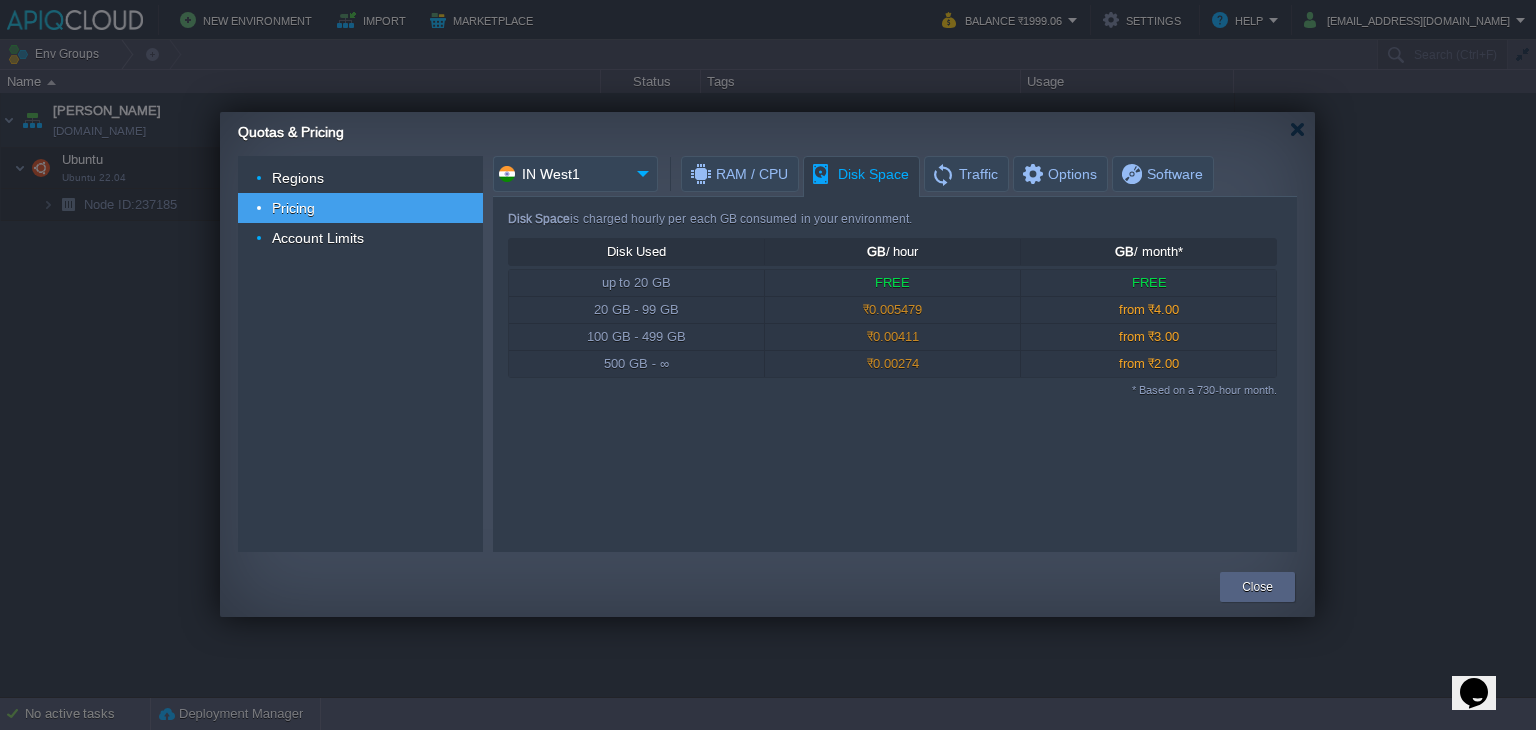 click on "Disk Space" at bounding box center (859, 174) 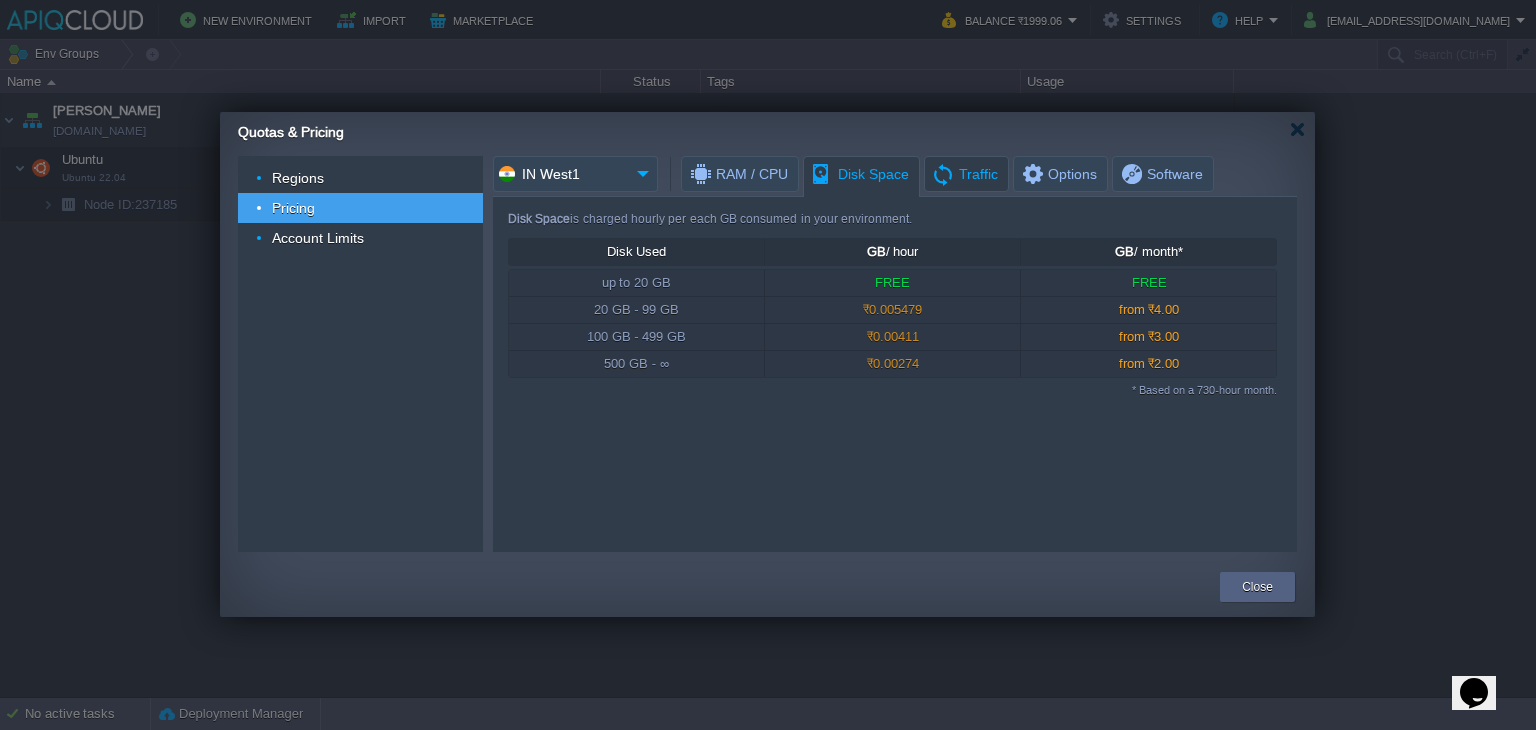 click on "Traffic" at bounding box center [964, 174] 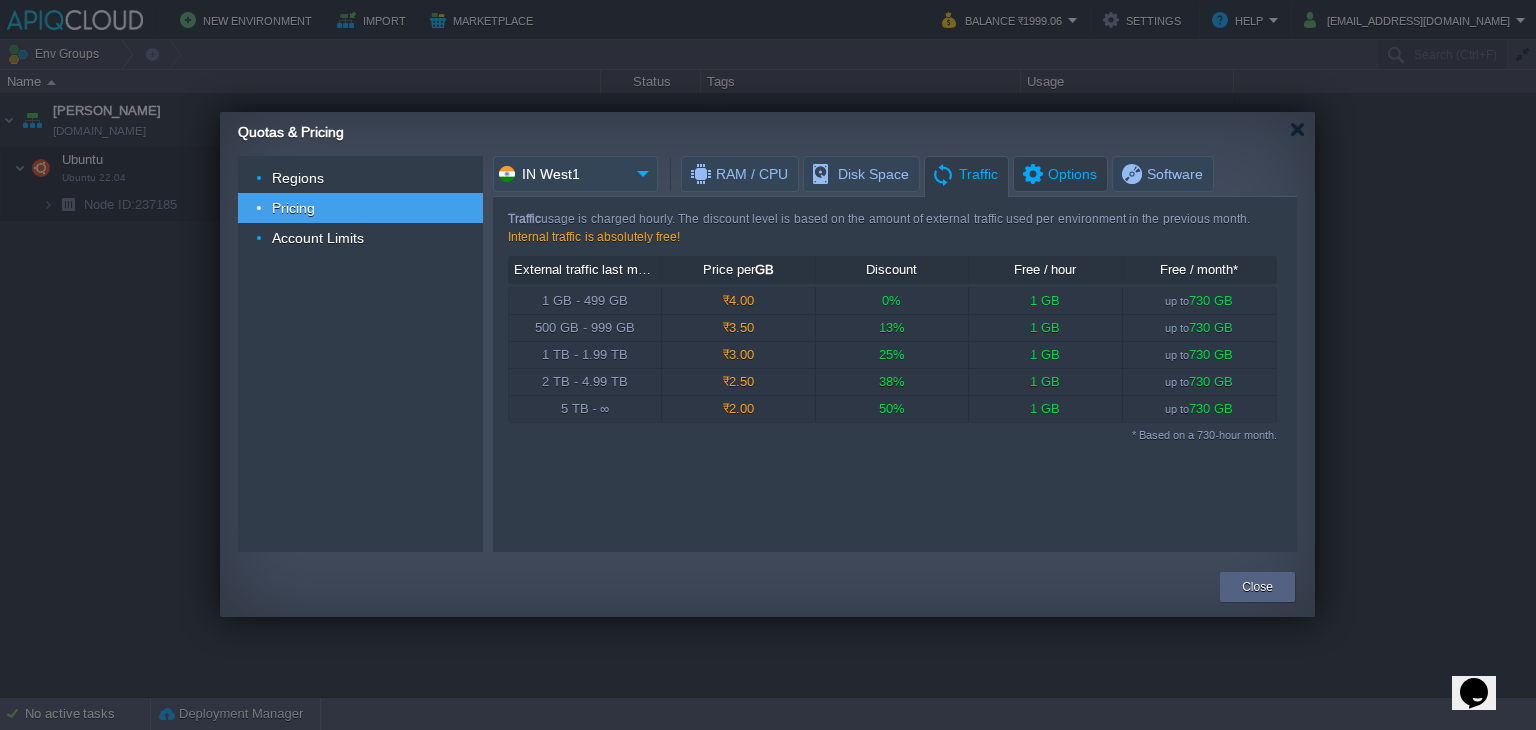 click on "Options" at bounding box center (1058, 174) 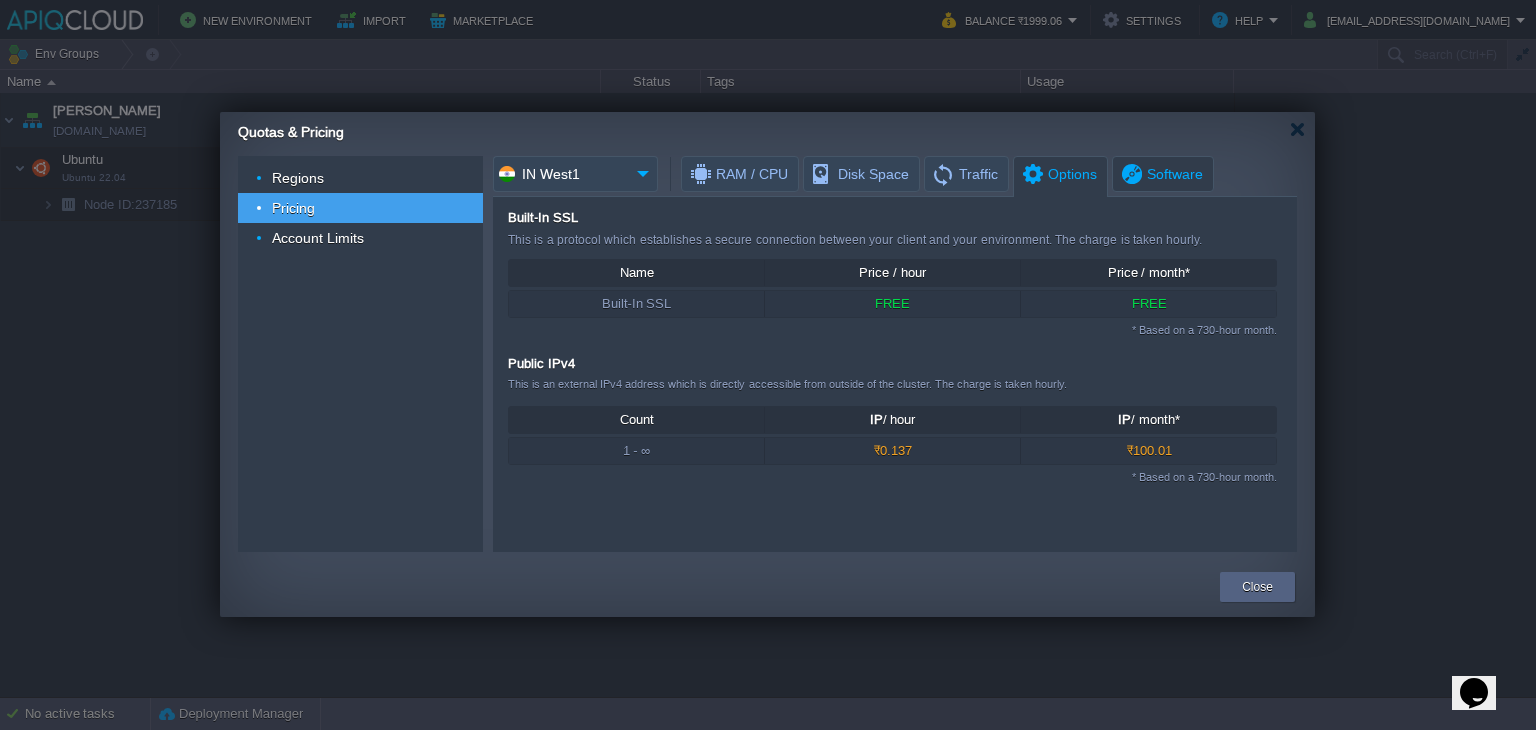 click on "Software" at bounding box center [1161, 174] 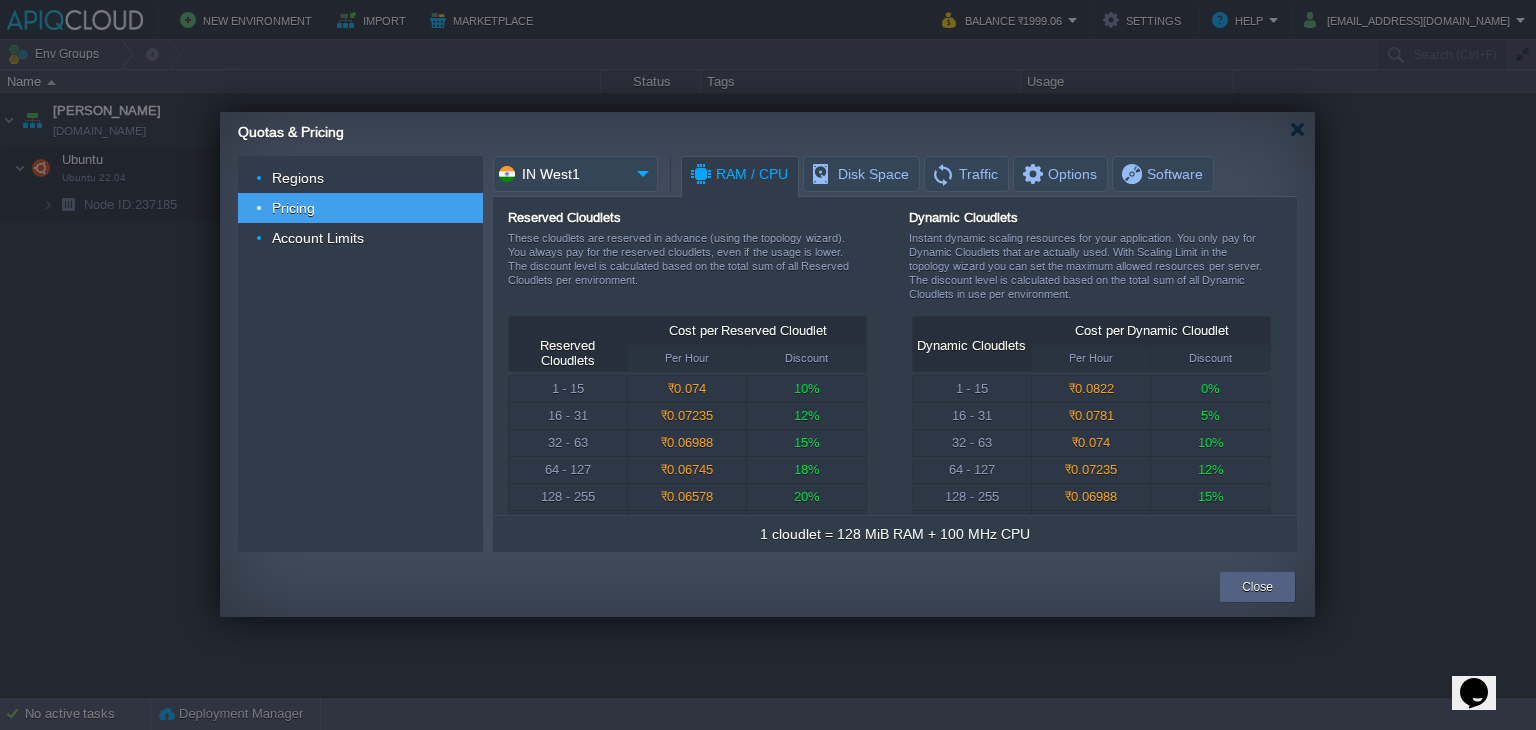 click on "RAM / CPU" at bounding box center [738, 174] 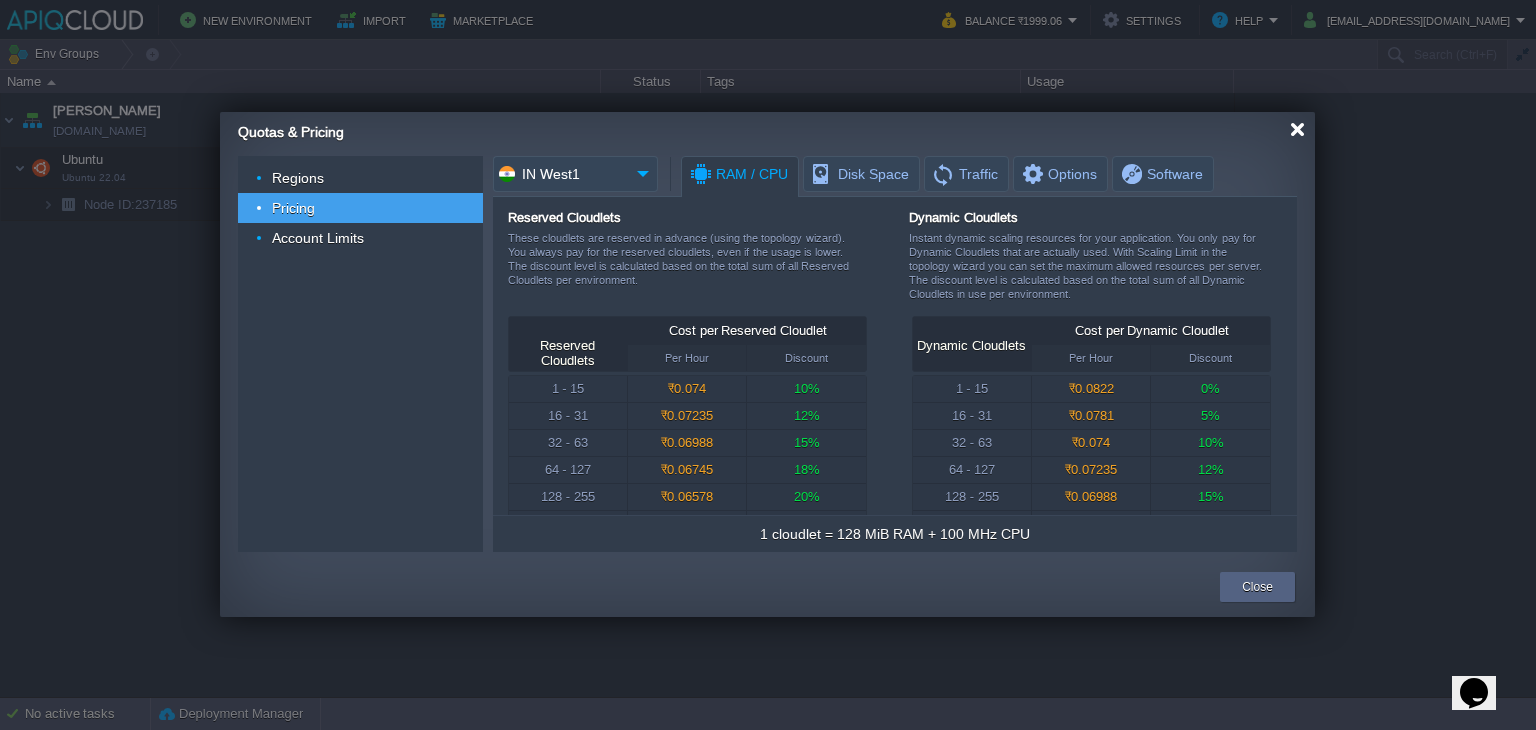 click at bounding box center [1297, 129] 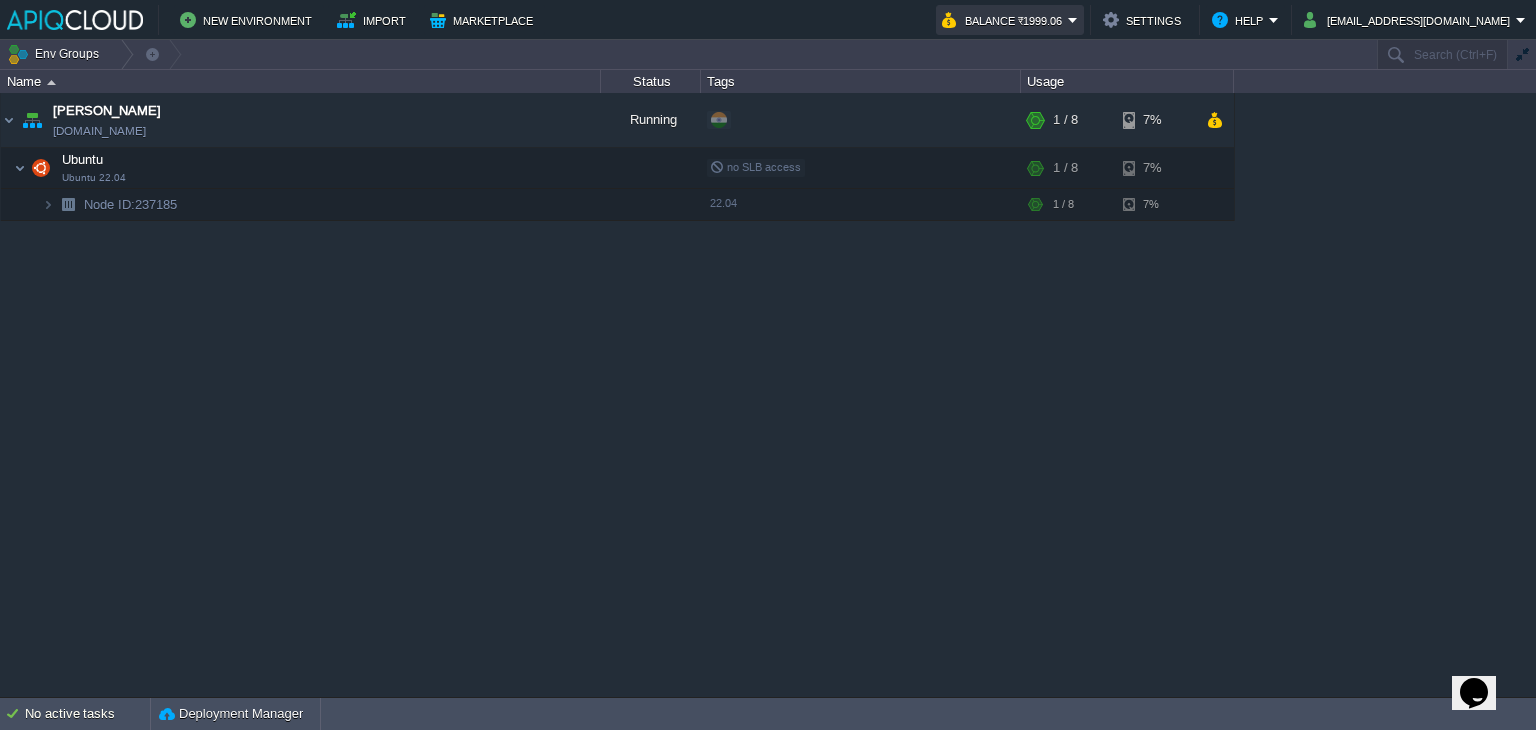 click on "Balance ₹1999.06" at bounding box center [1005, 20] 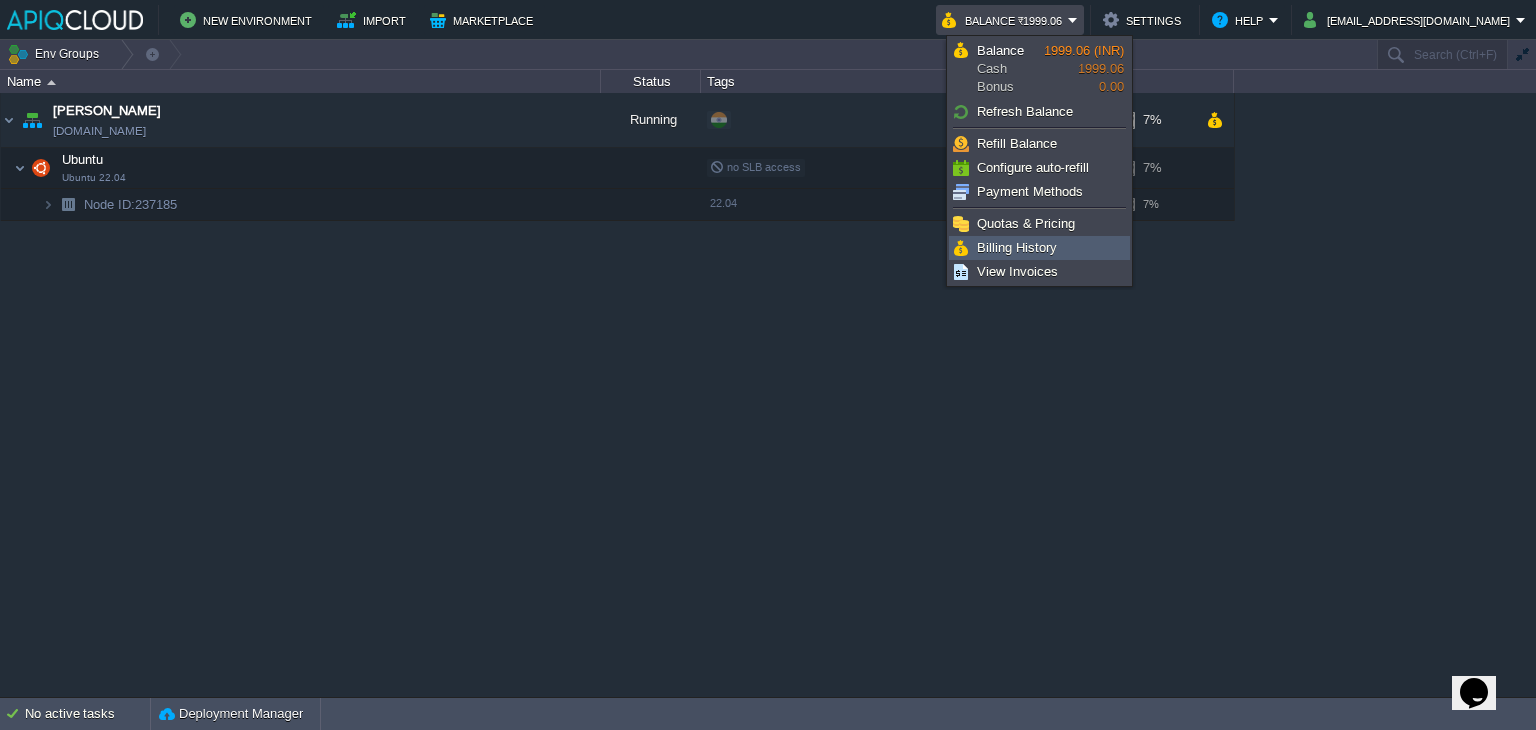 click on "Billing History" at bounding box center (1017, 247) 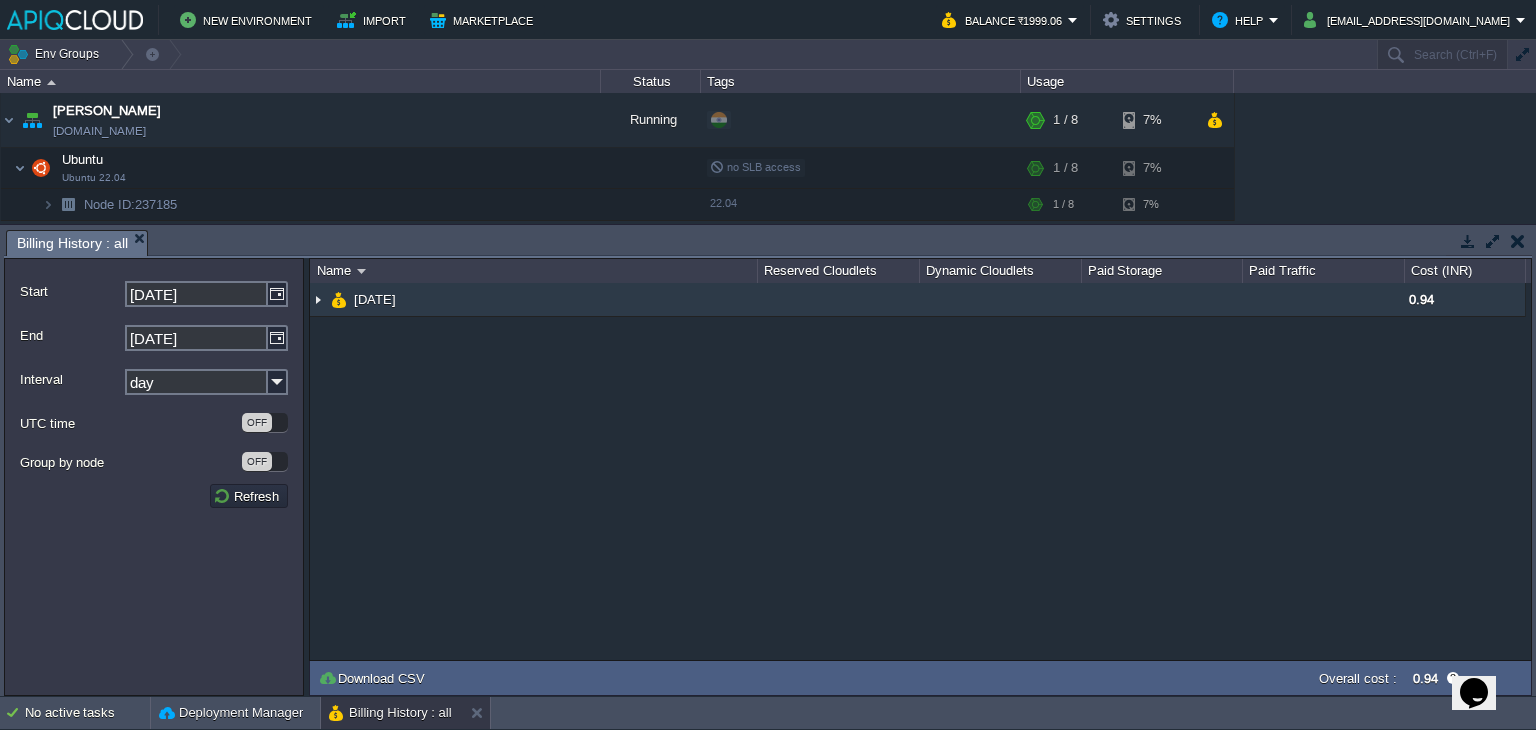 click at bounding box center [318, 299] 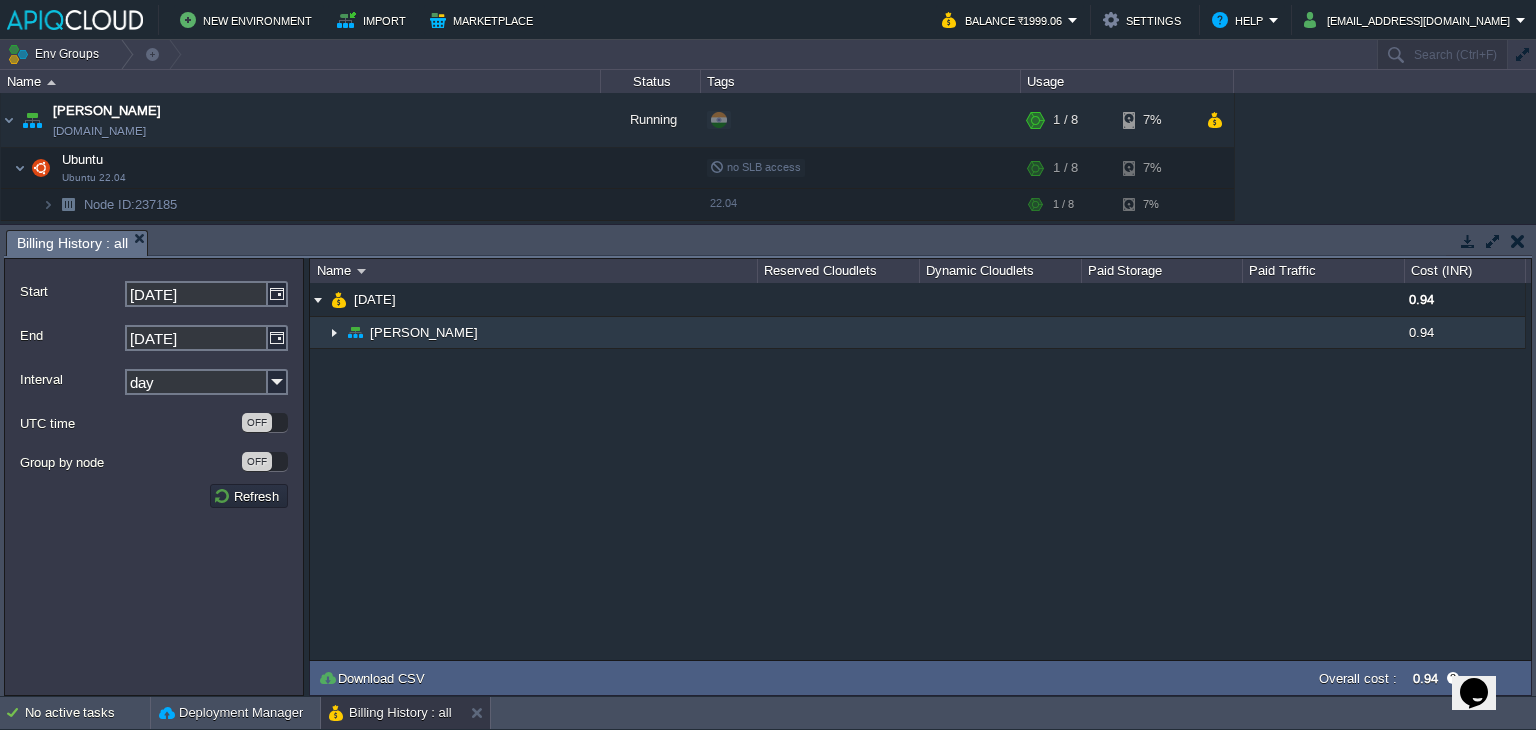 click at bounding box center [334, 332] 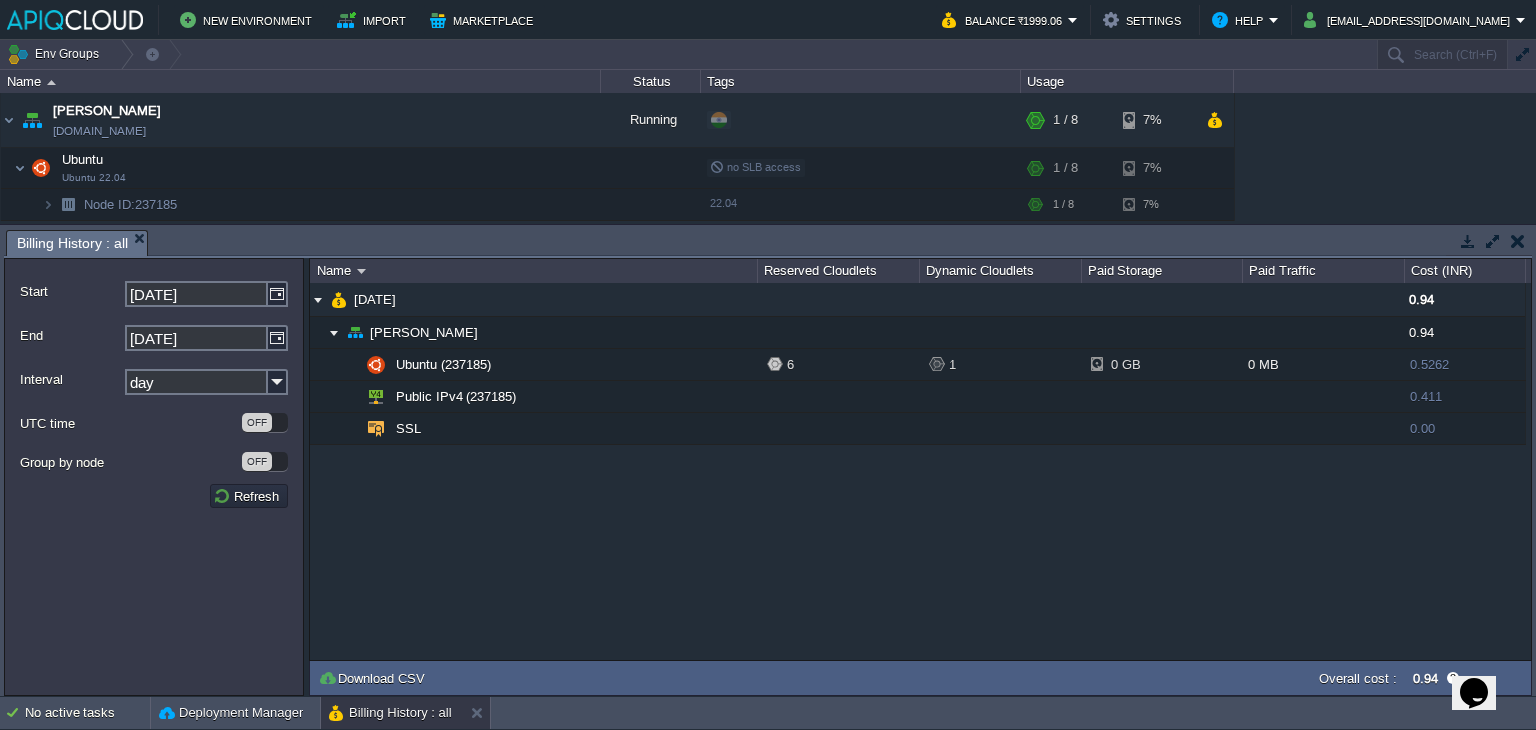 click at bounding box center (1518, 241) 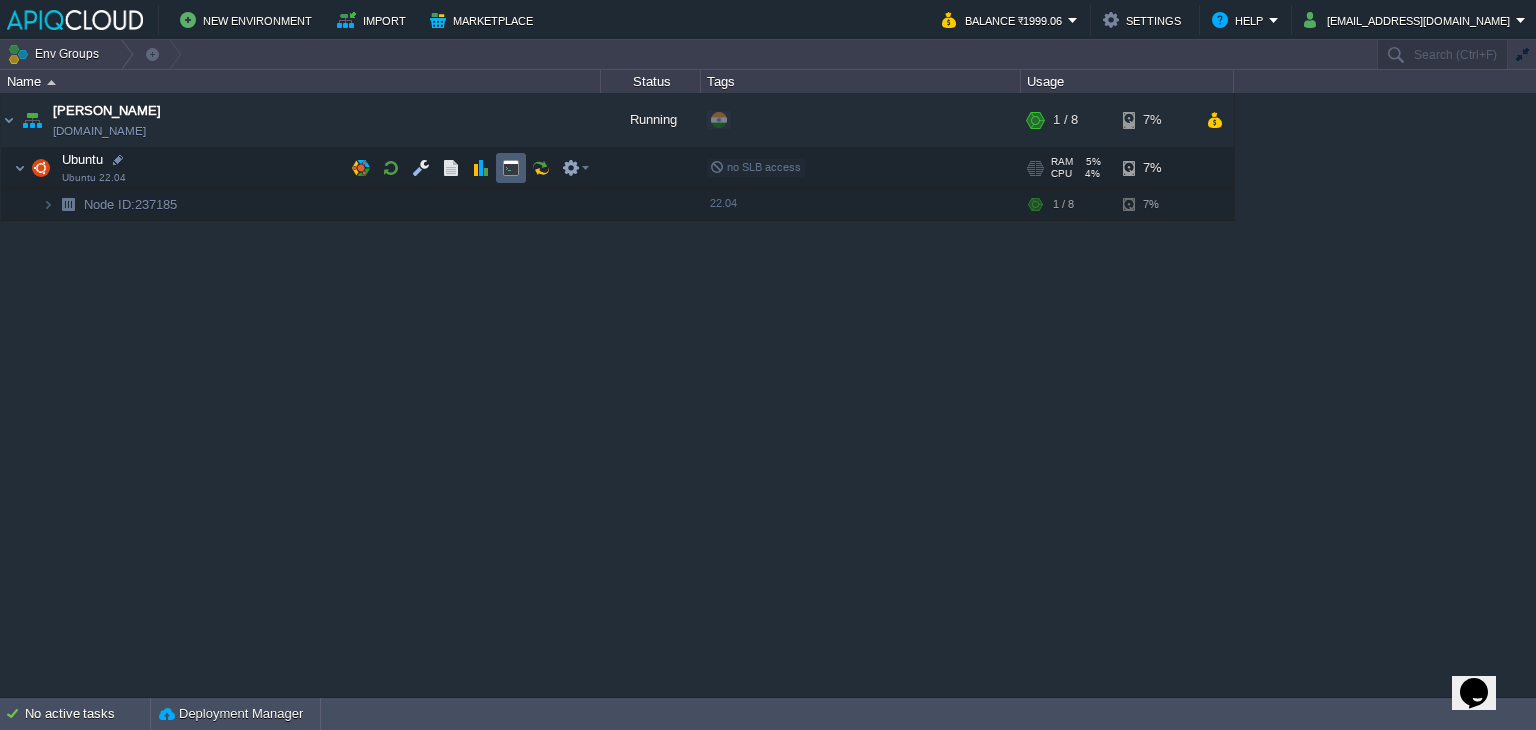 click at bounding box center [511, 168] 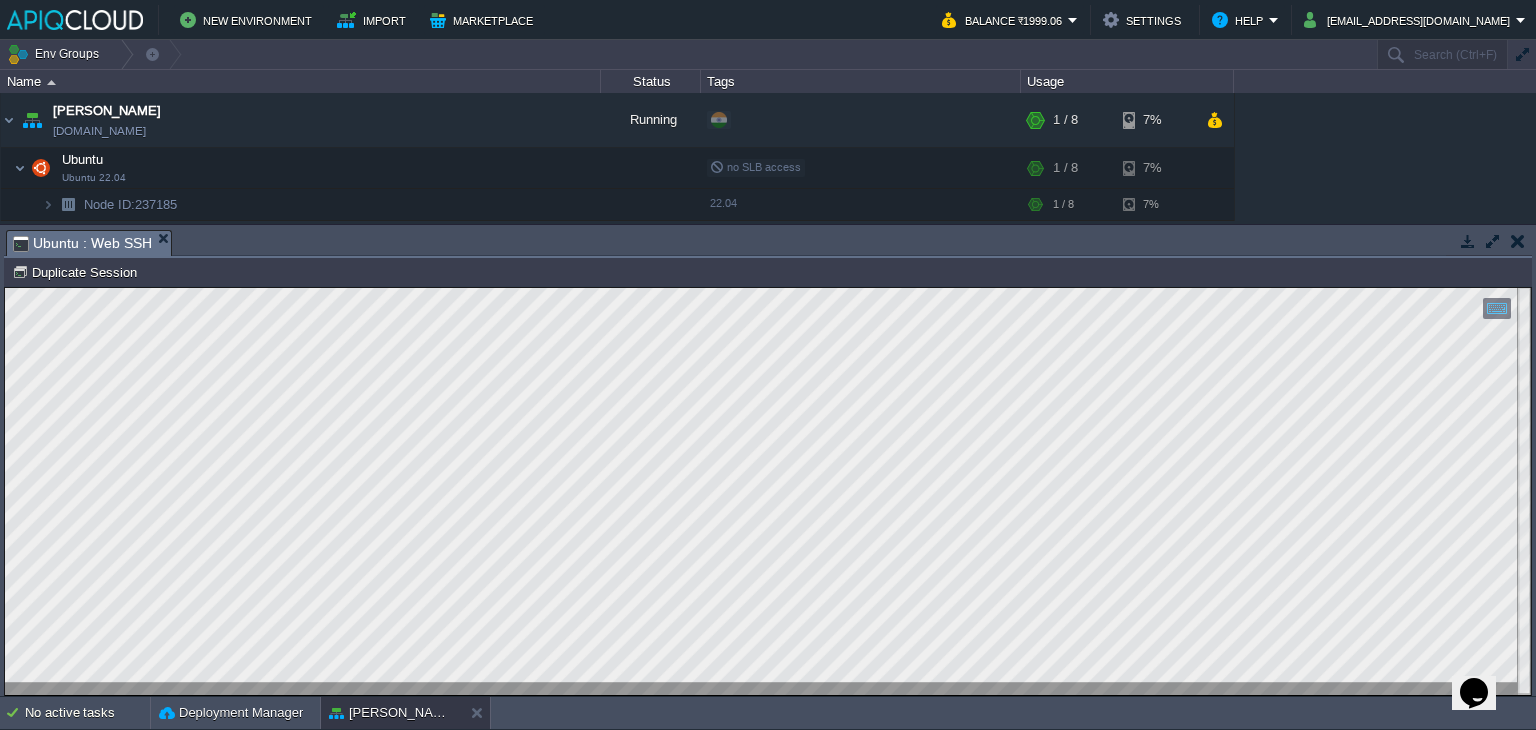 scroll, scrollTop: 0, scrollLeft: 0, axis: both 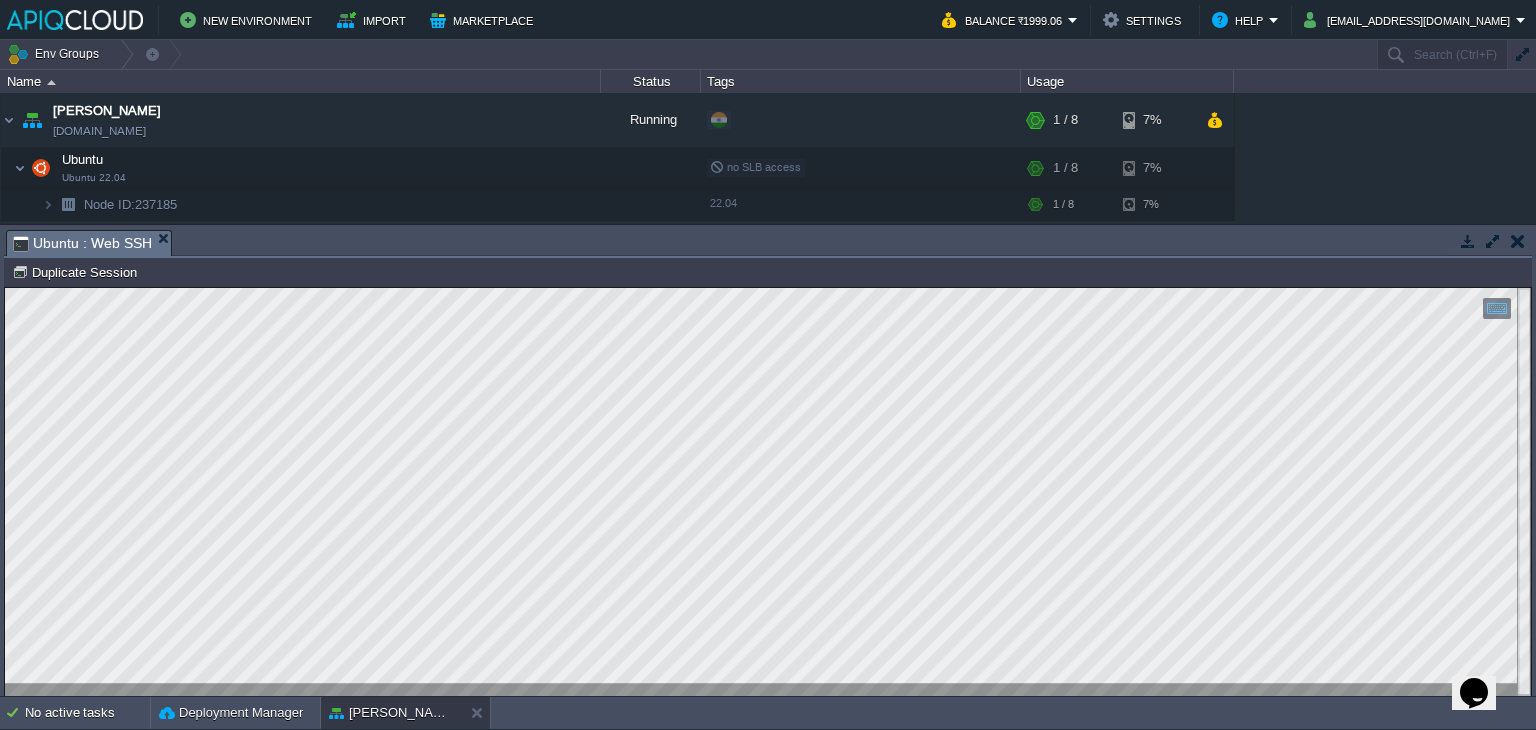click at bounding box center [1518, 241] 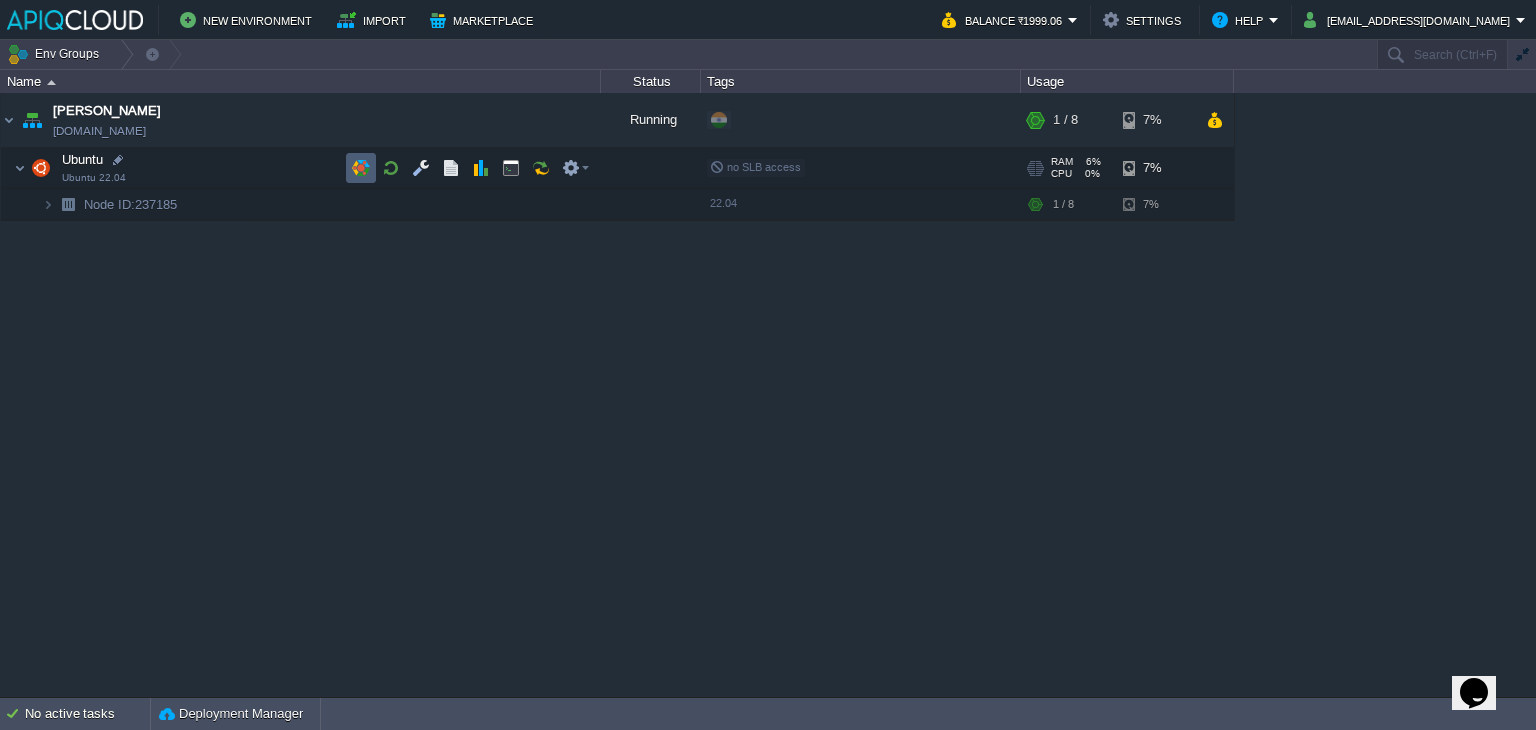 click at bounding box center (361, 168) 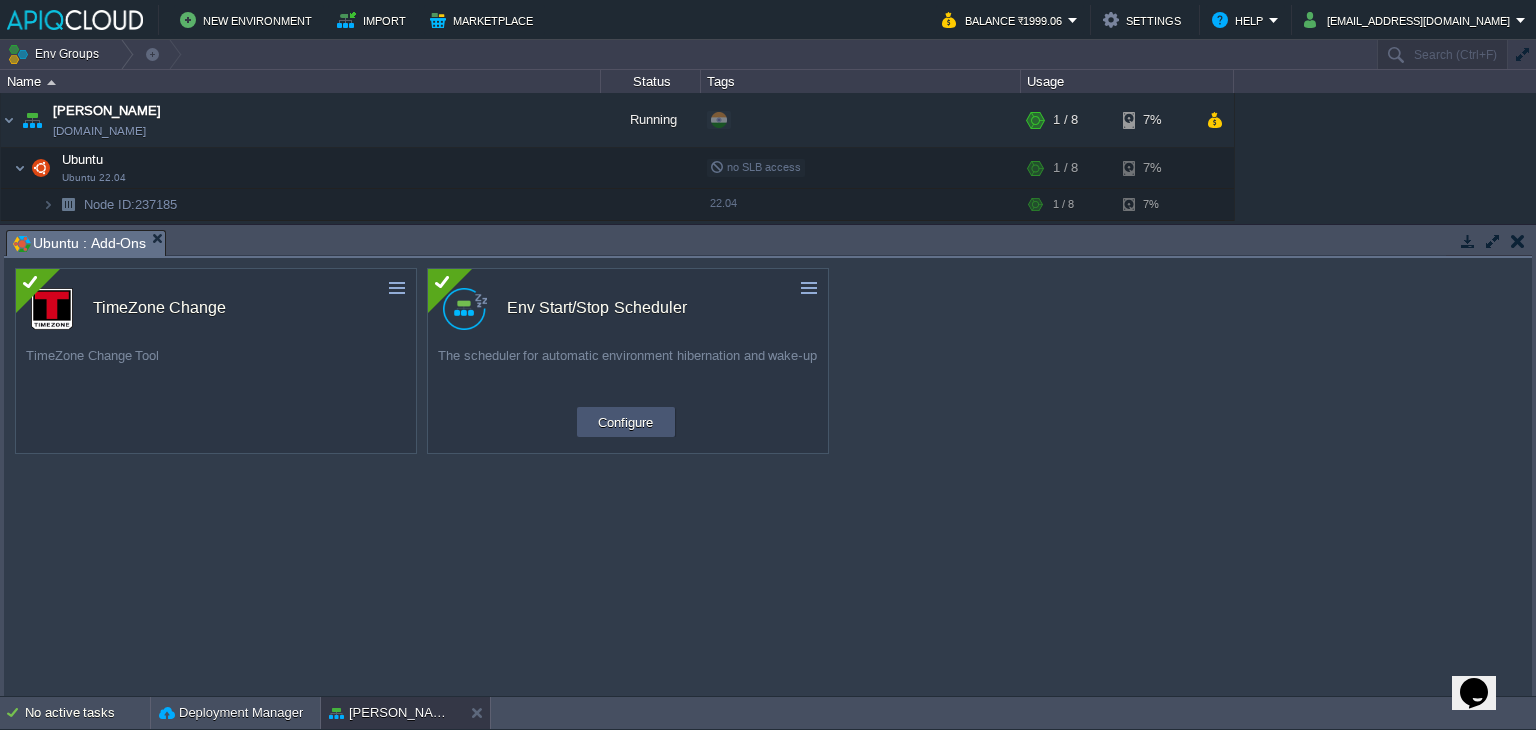 click on "Configure" at bounding box center (625, 422) 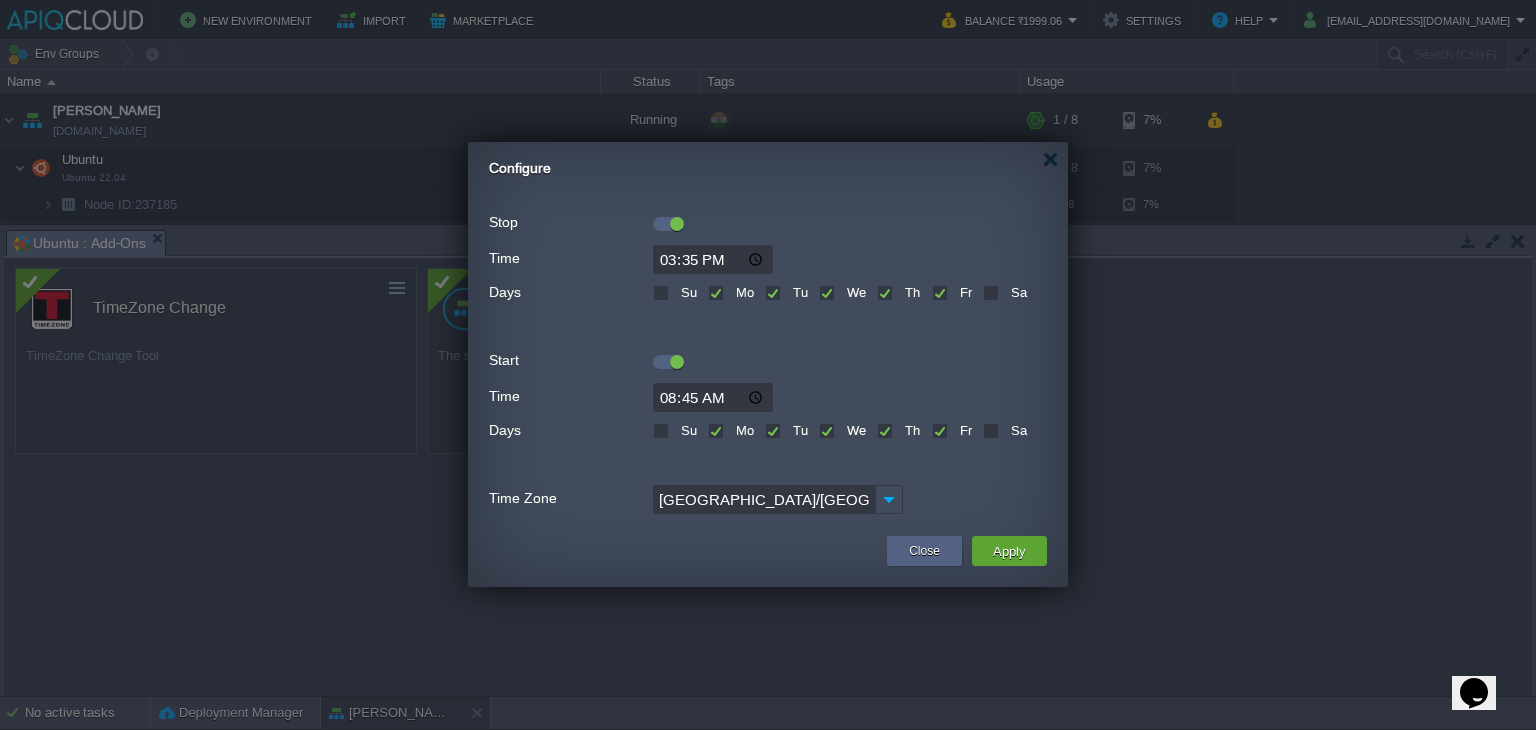 click on "15:35" at bounding box center [713, 259] 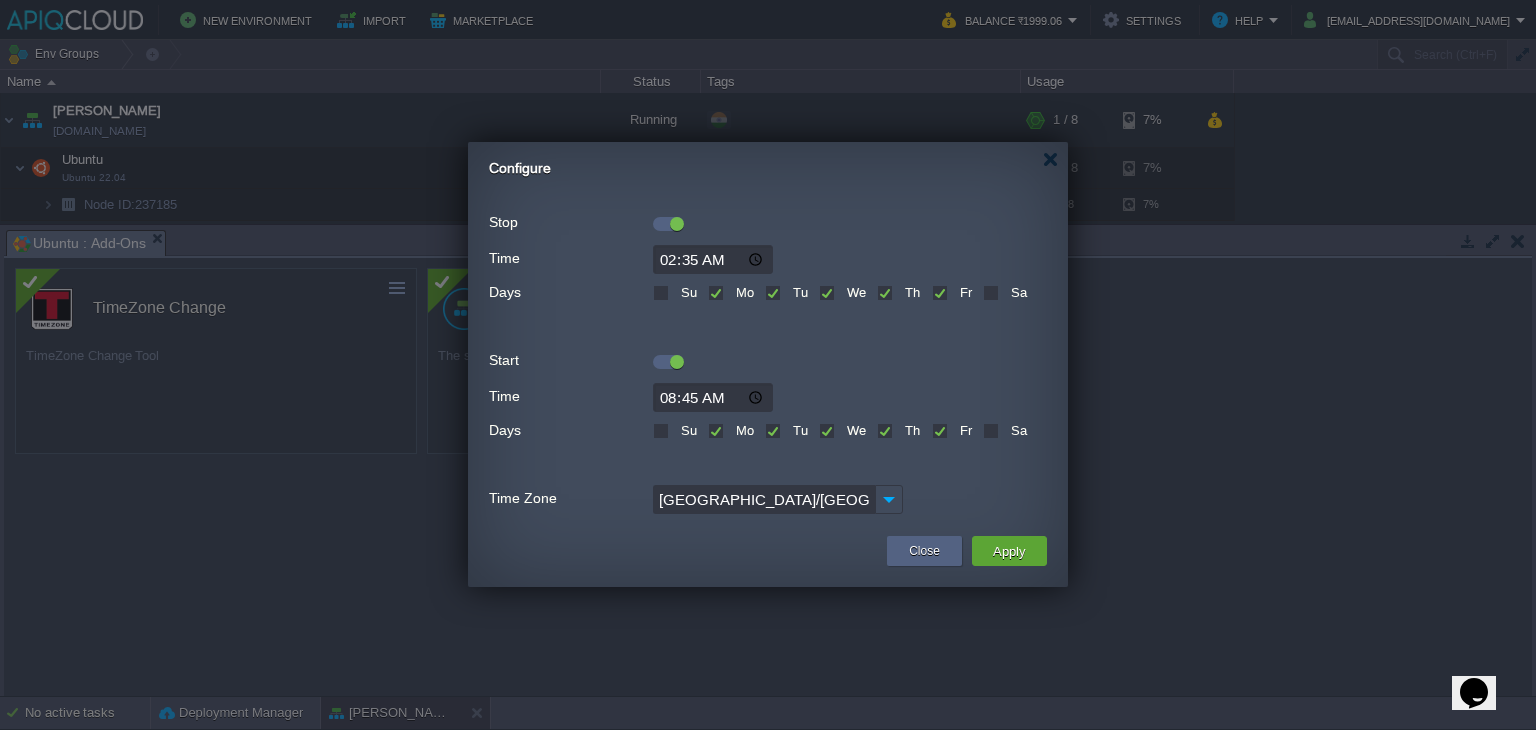 type on "23:35" 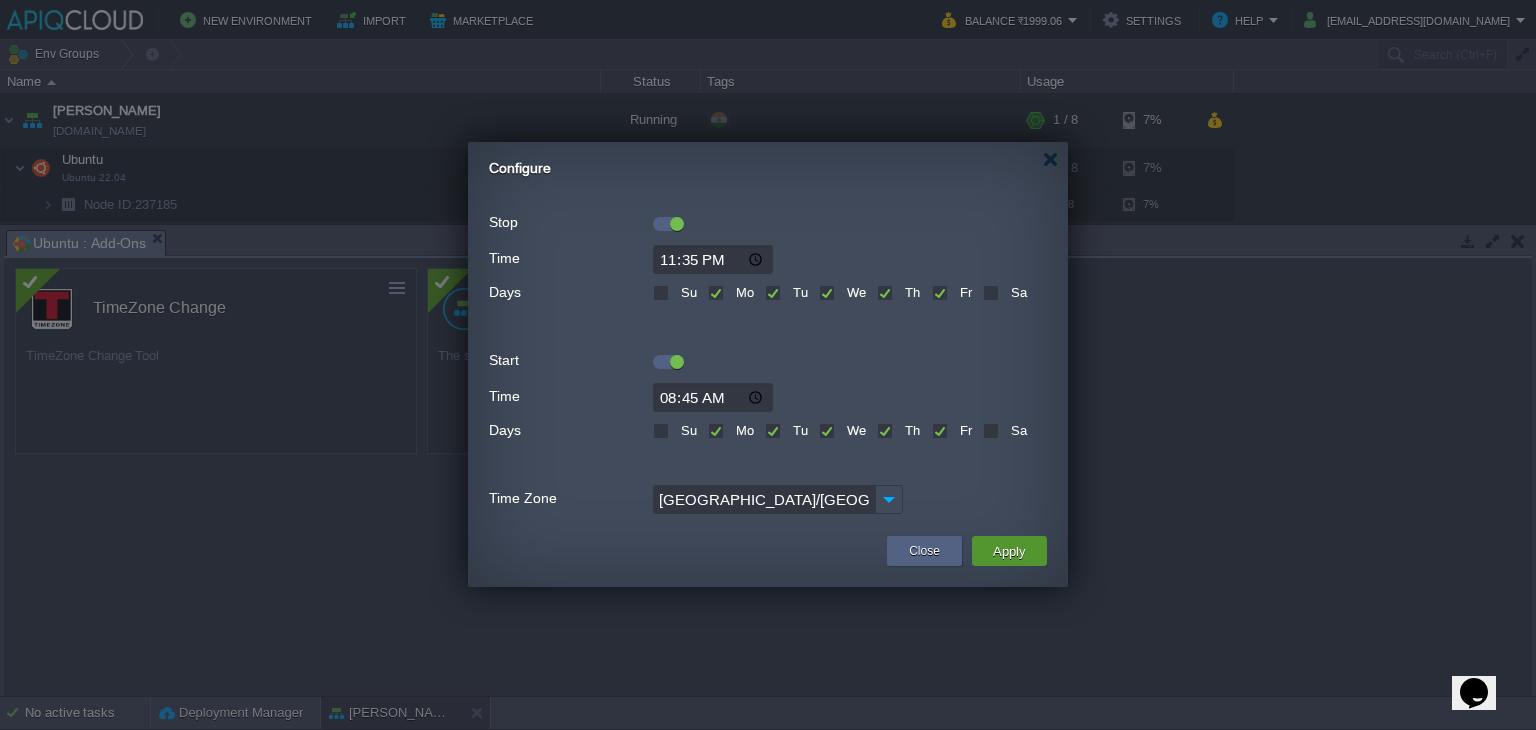 click on "Apply" at bounding box center (1009, 551) 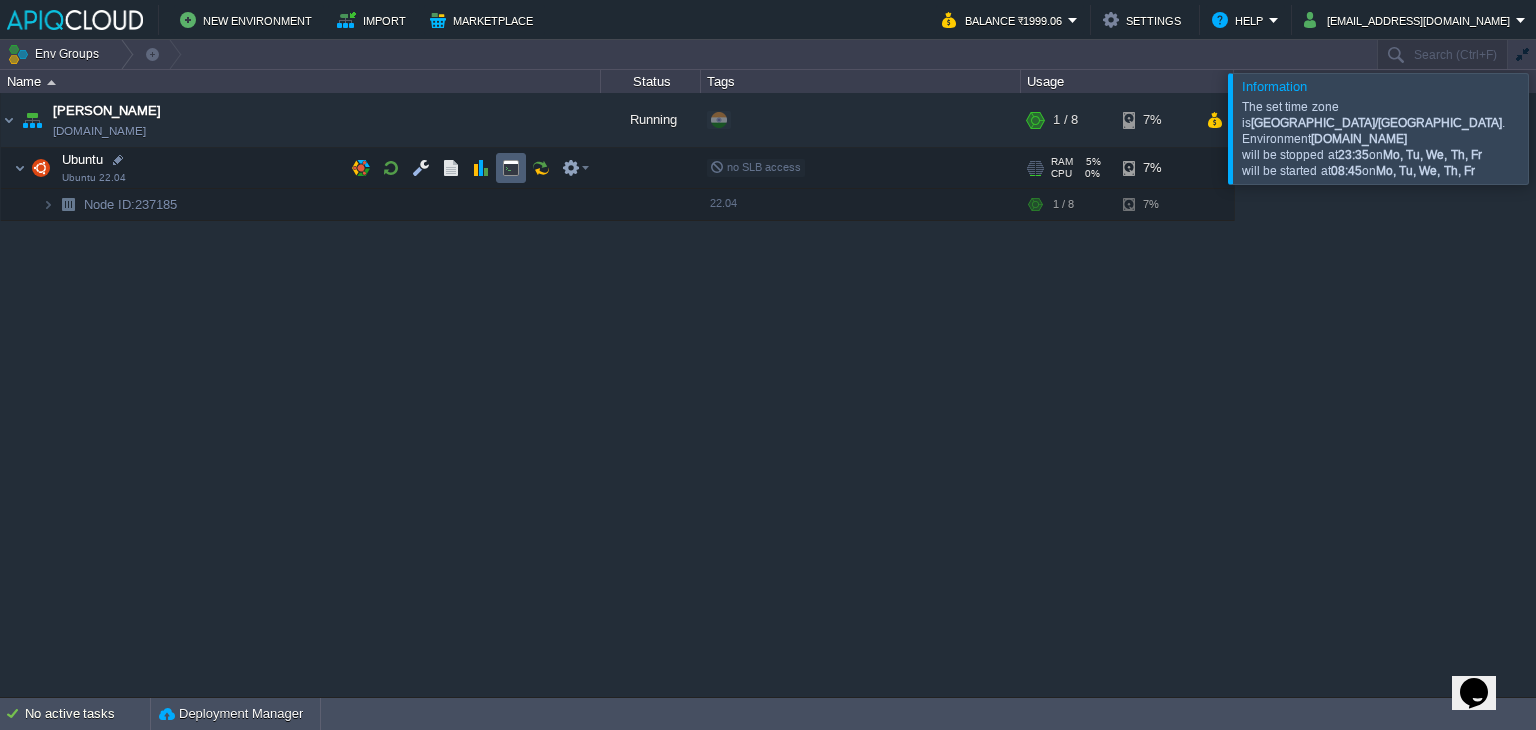 click at bounding box center [511, 168] 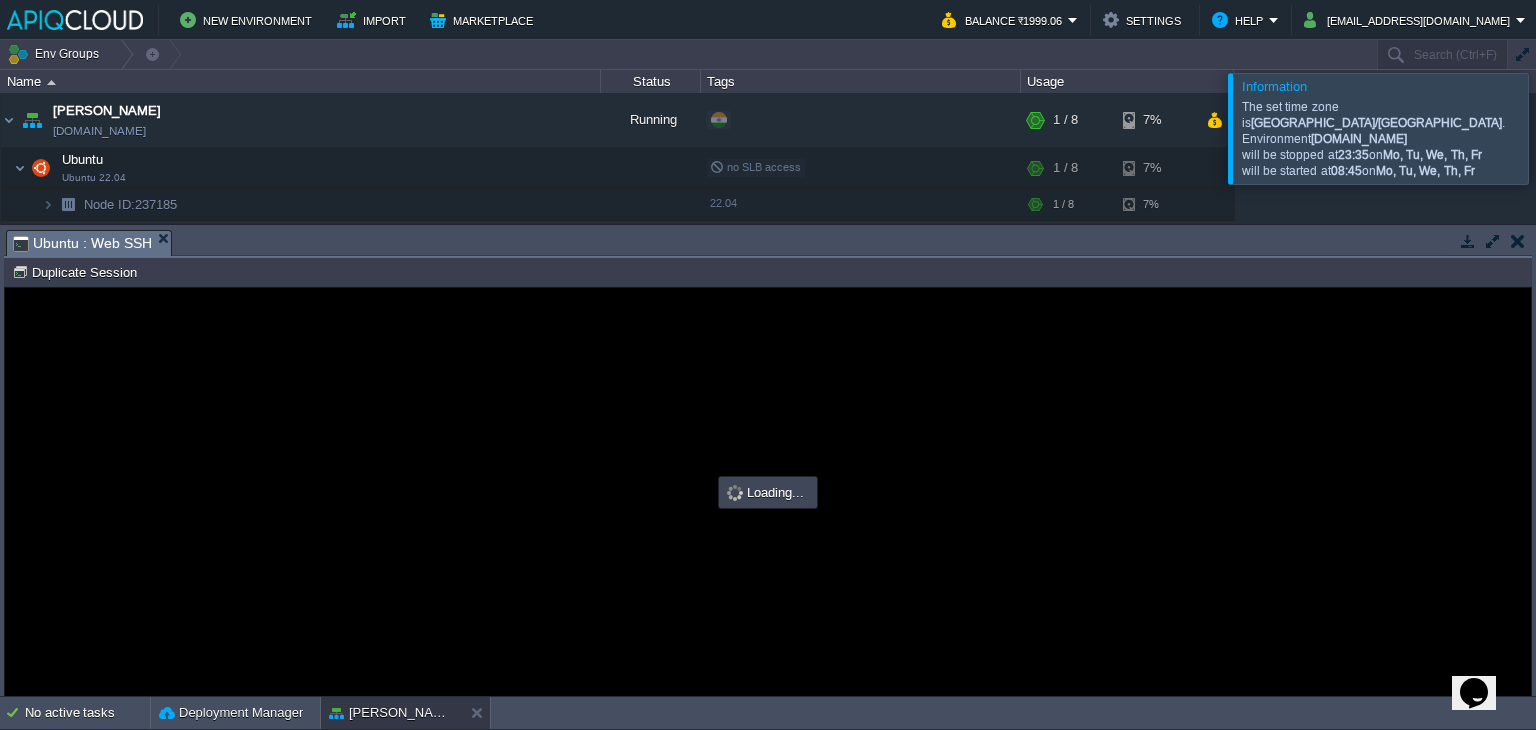 scroll, scrollTop: 0, scrollLeft: 0, axis: both 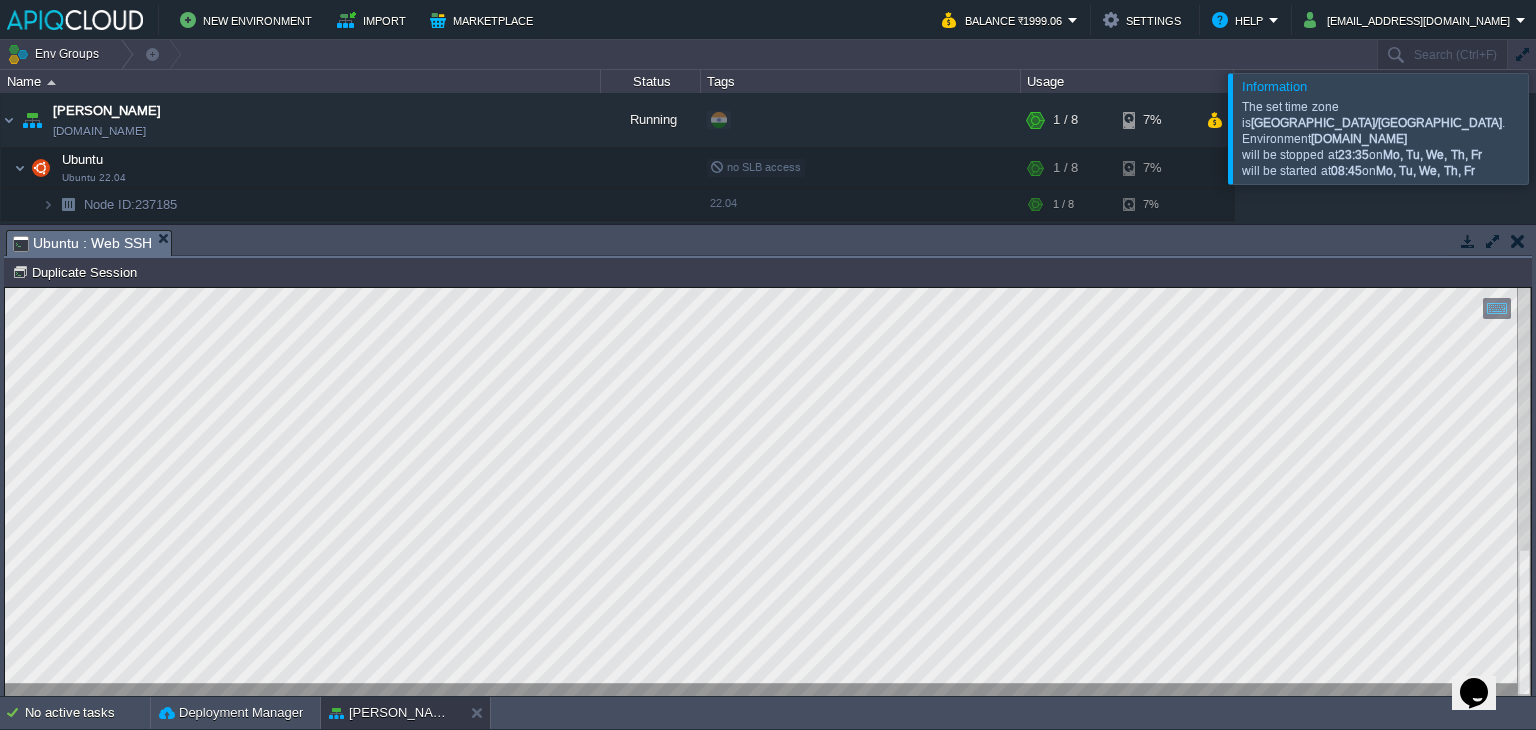 click at bounding box center [1560, 128] 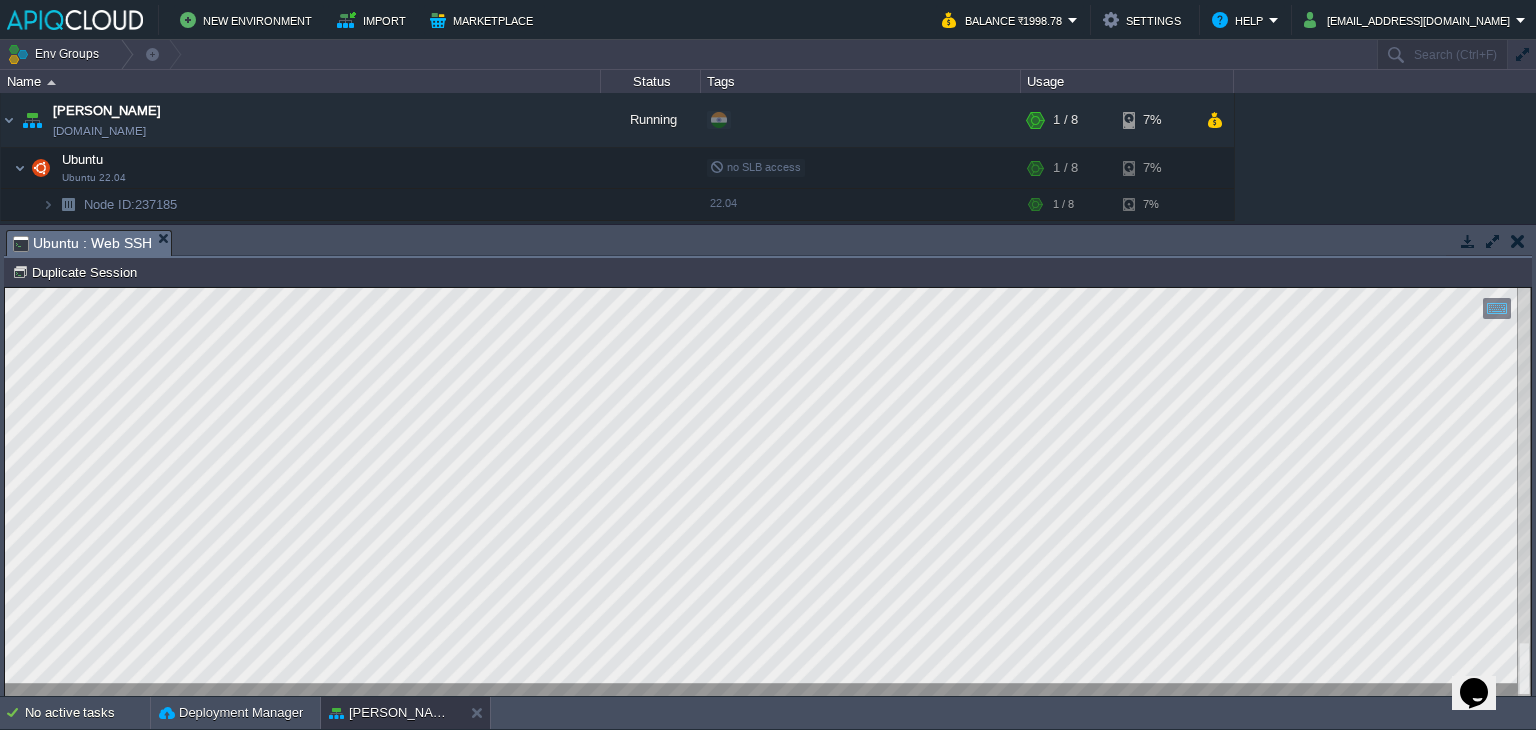 click on "Ubuntu : Web SSH" at bounding box center (82, 243) 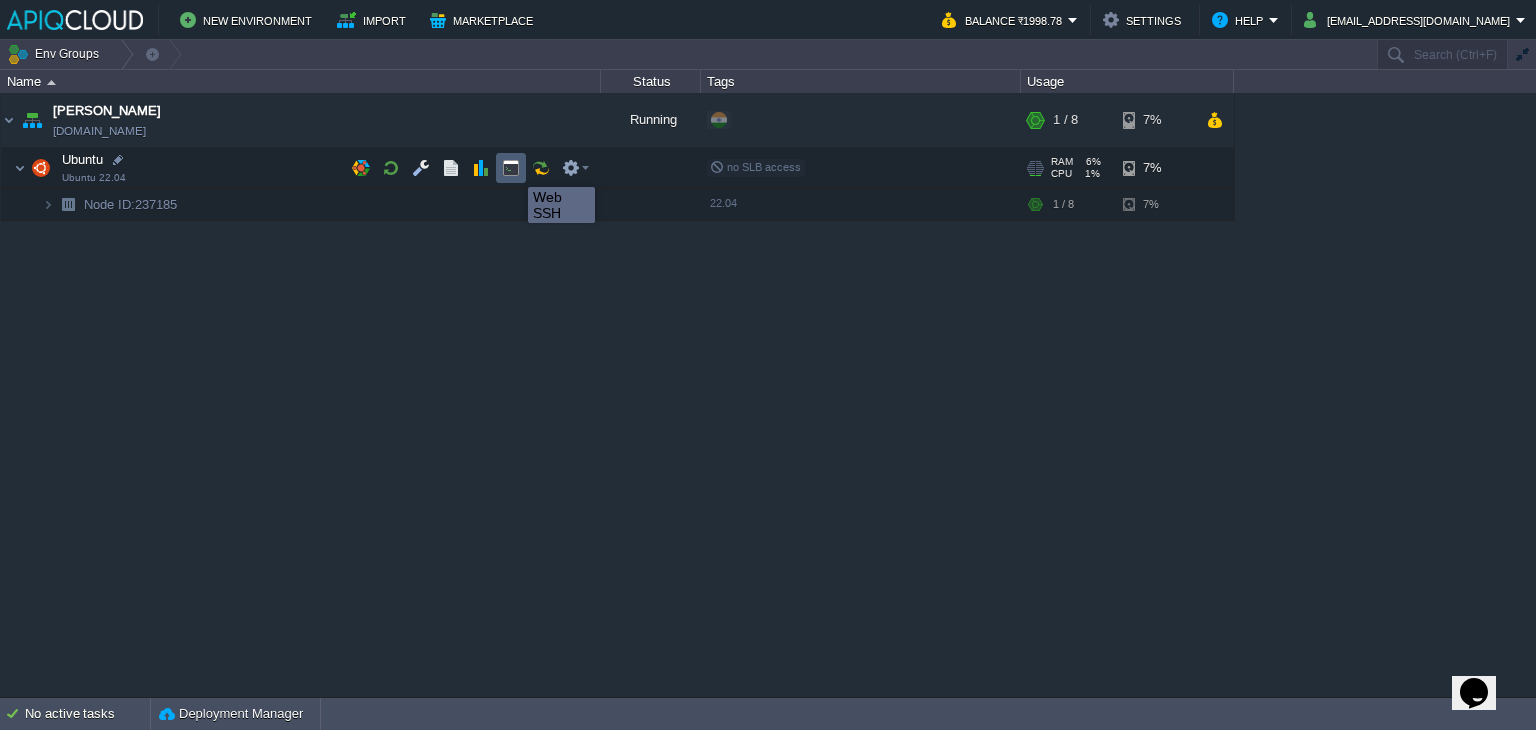 click at bounding box center (511, 168) 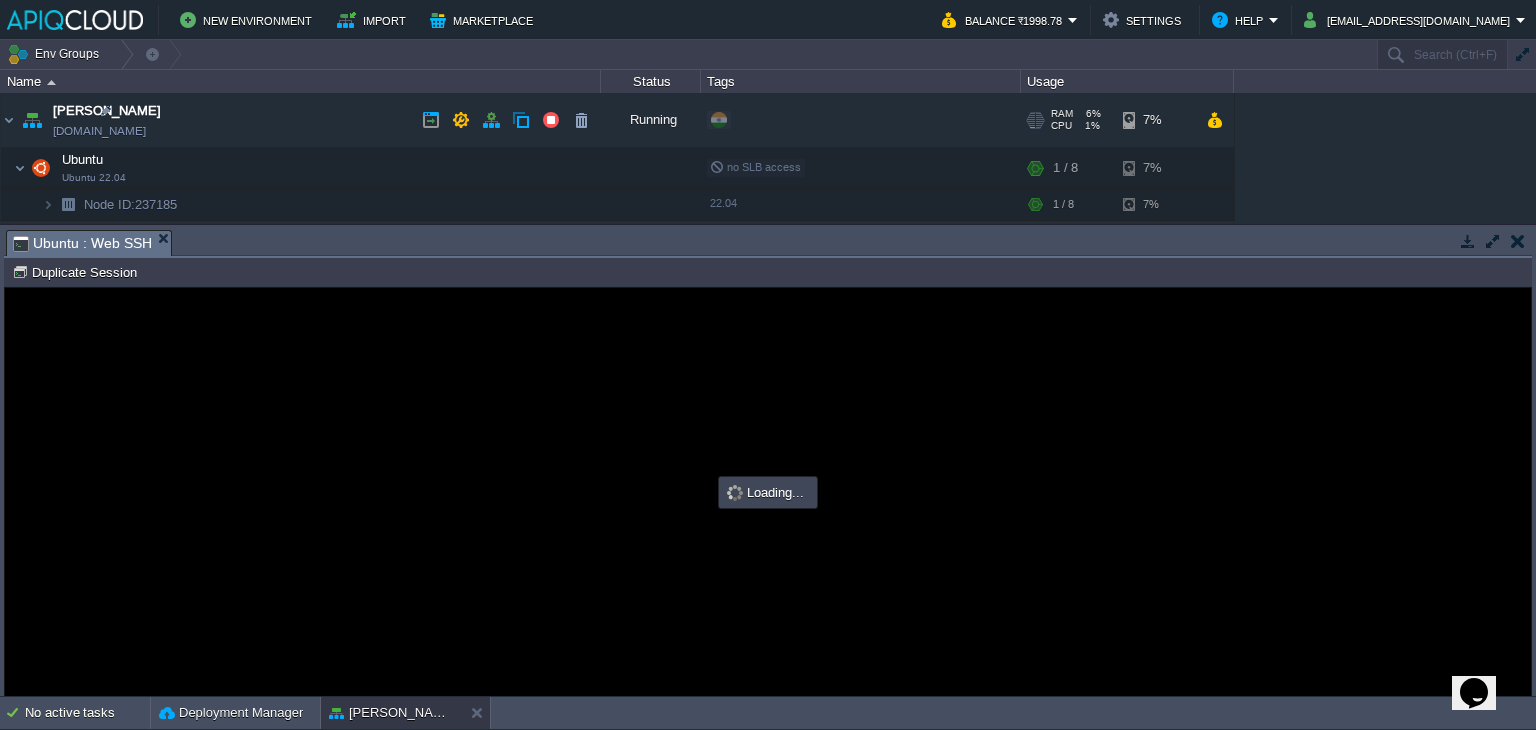 scroll, scrollTop: 0, scrollLeft: 0, axis: both 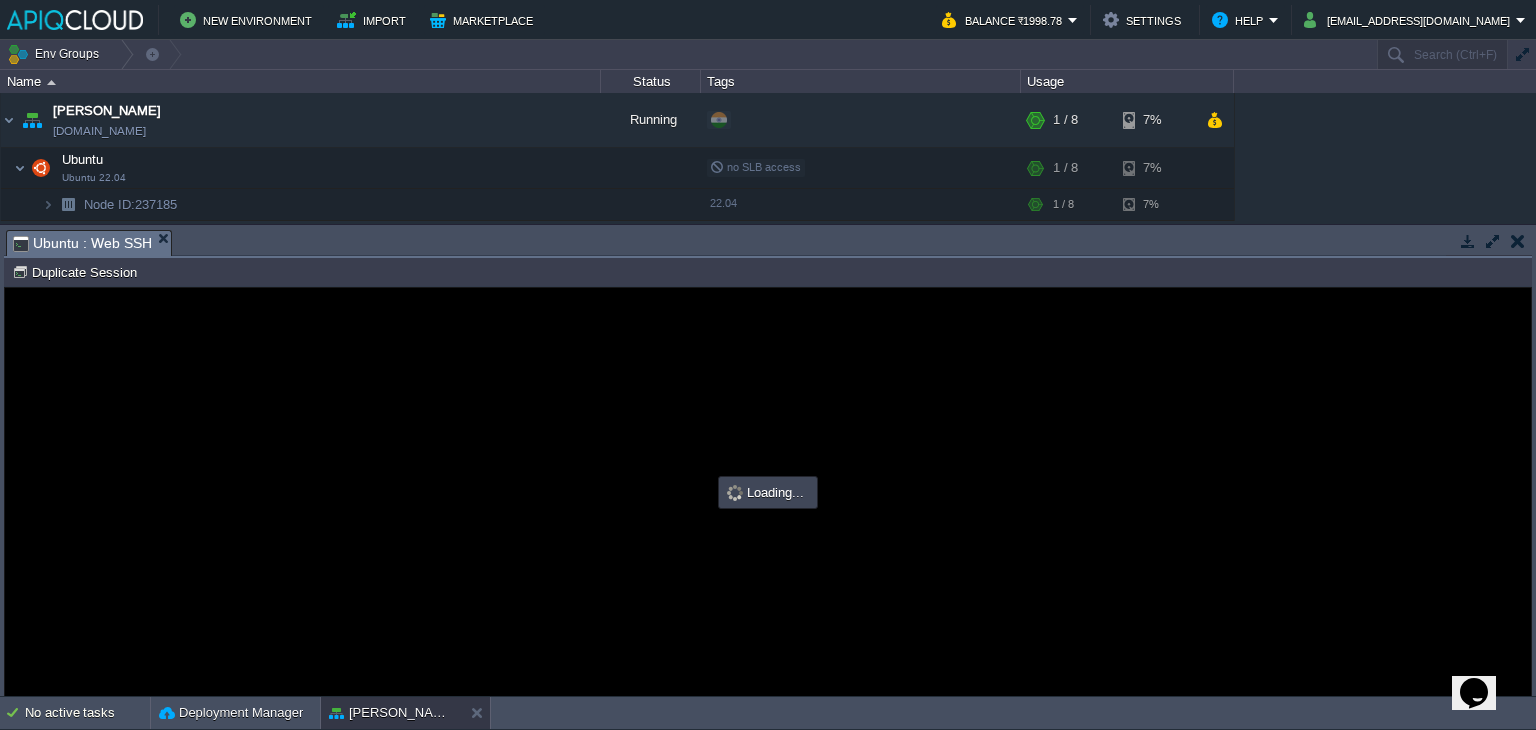 type on "#000000" 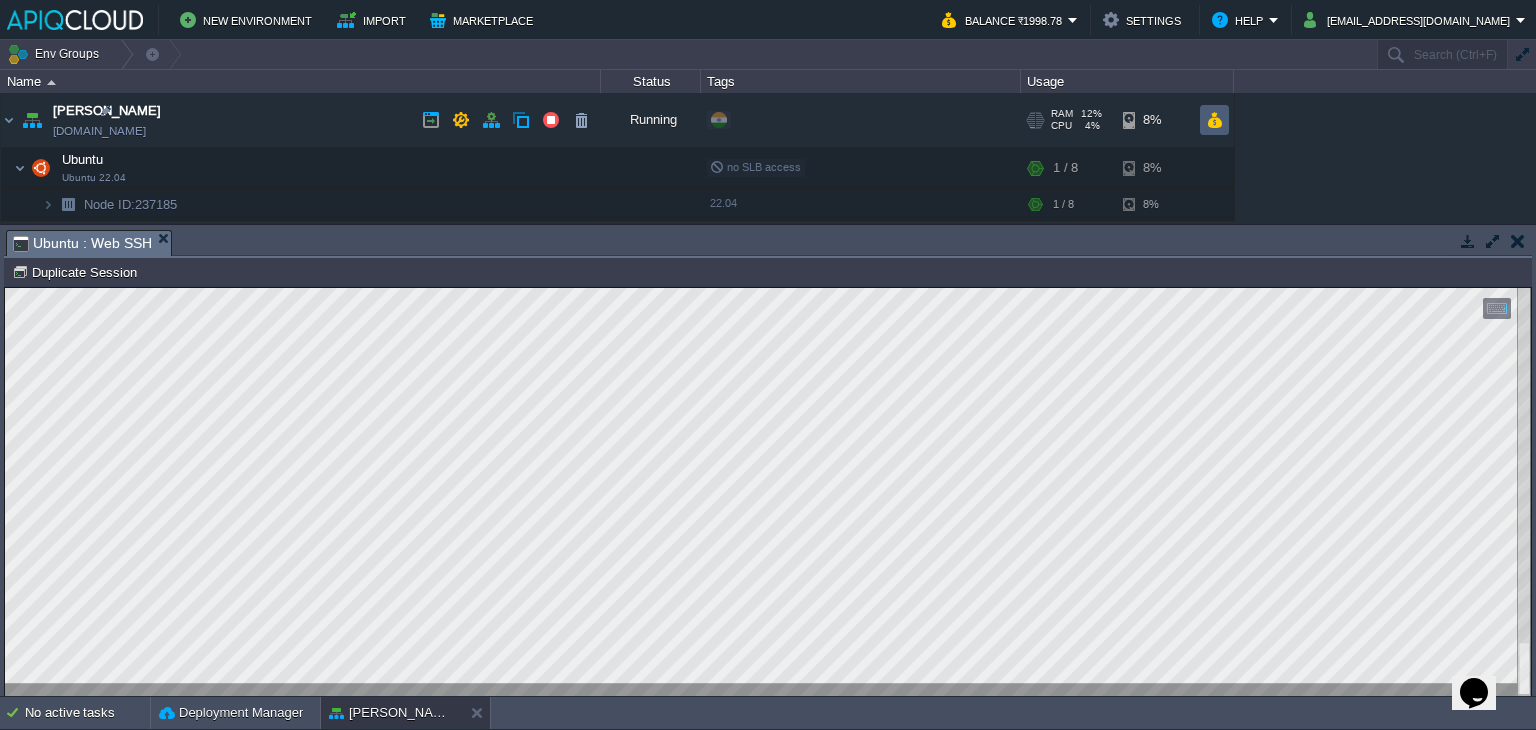 click at bounding box center [1214, 120] 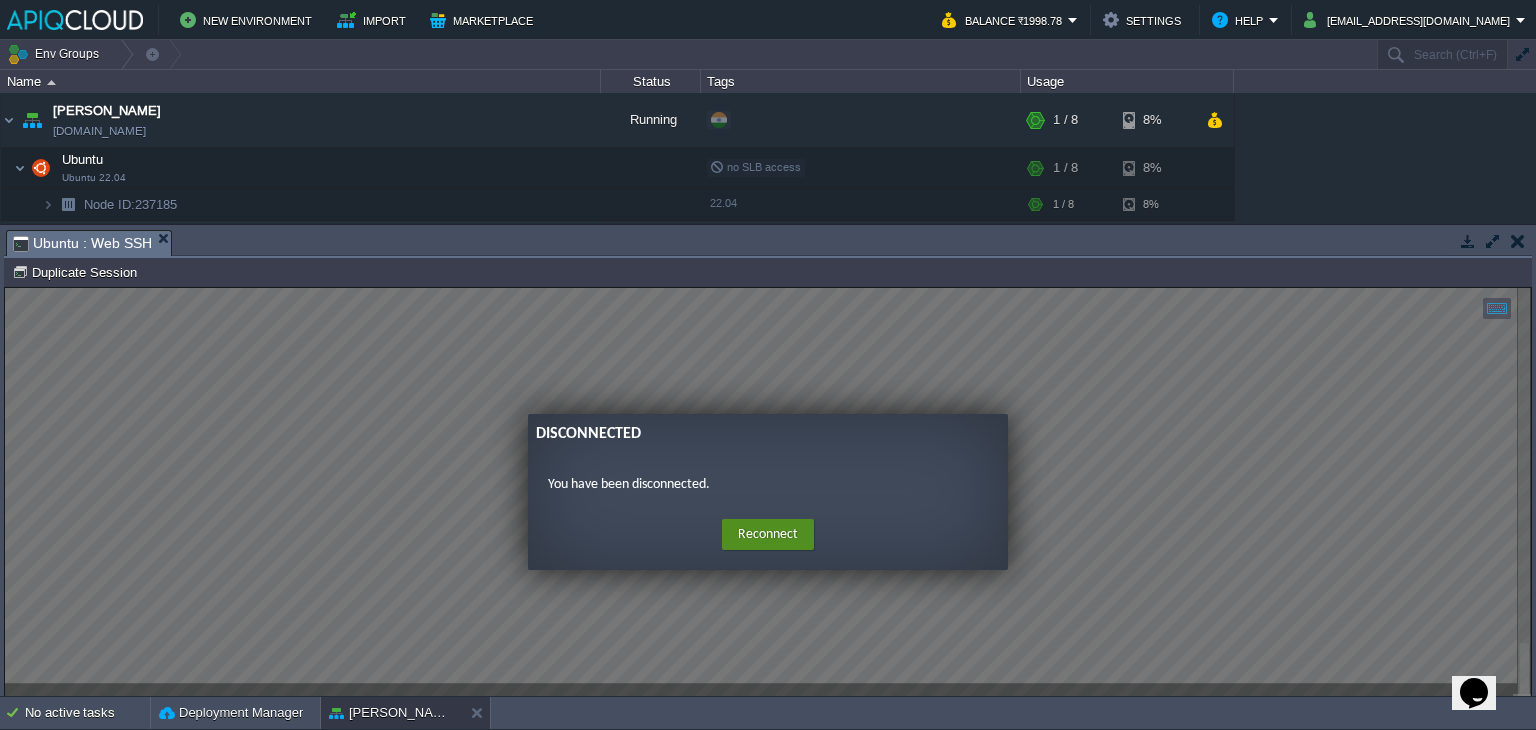 click on "Reconnect" at bounding box center (768, 535) 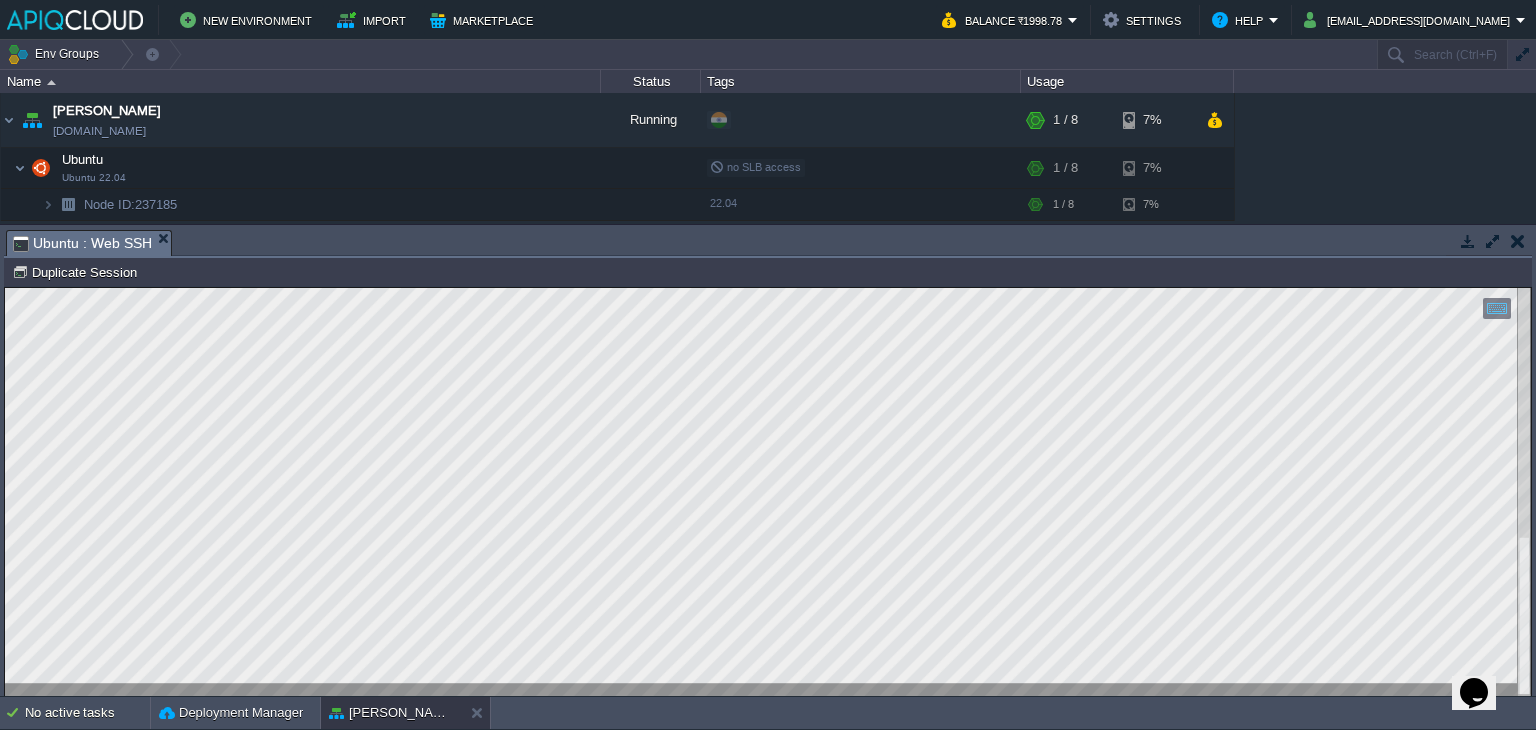 click at bounding box center (768, 492) 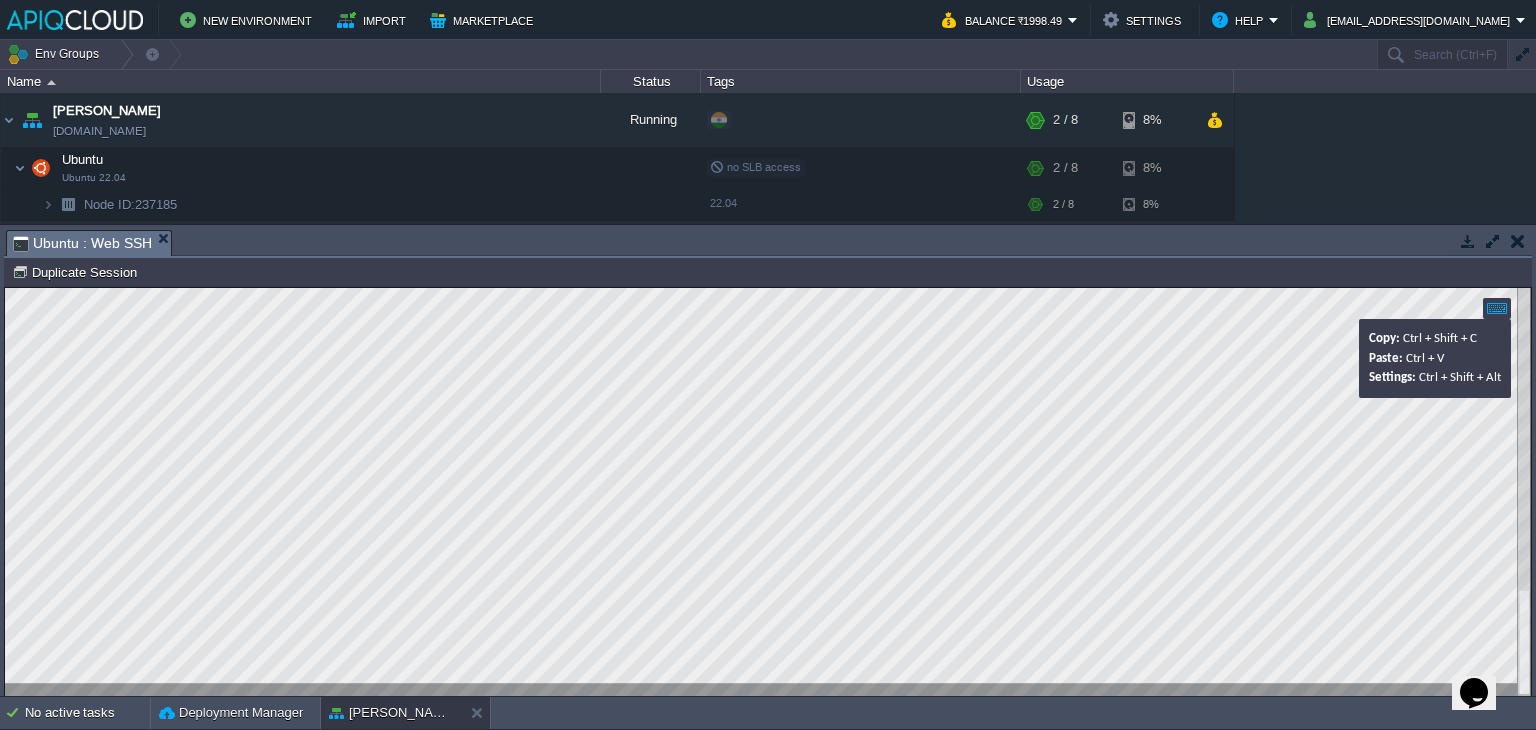 scroll, scrollTop: 76, scrollLeft: 140, axis: both 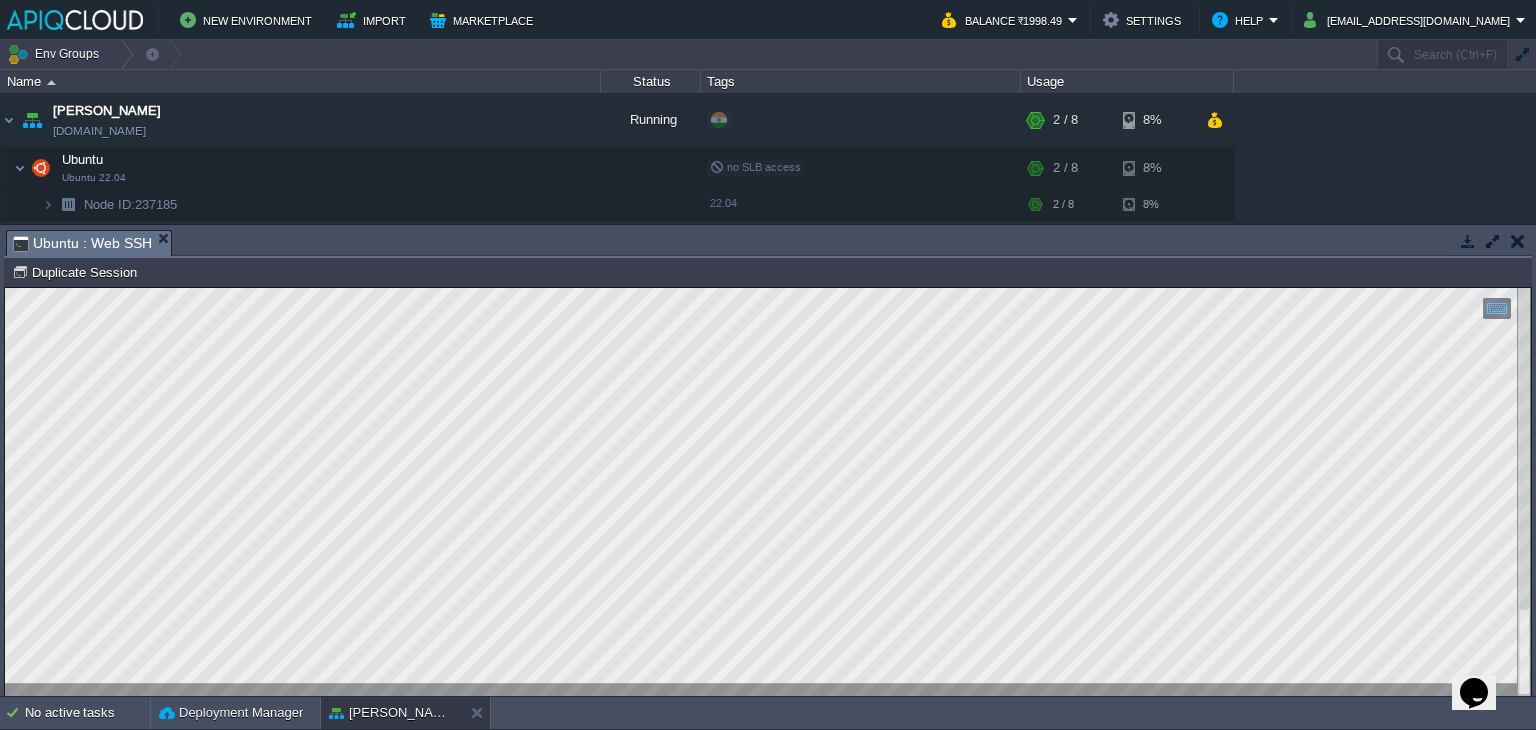 click on "Copy:                  Ctrl + Shift + C                                          Paste:                  Ctrl + V                                         Settings:                  Ctrl + Shift + Alt
0" at bounding box center [768, 288] 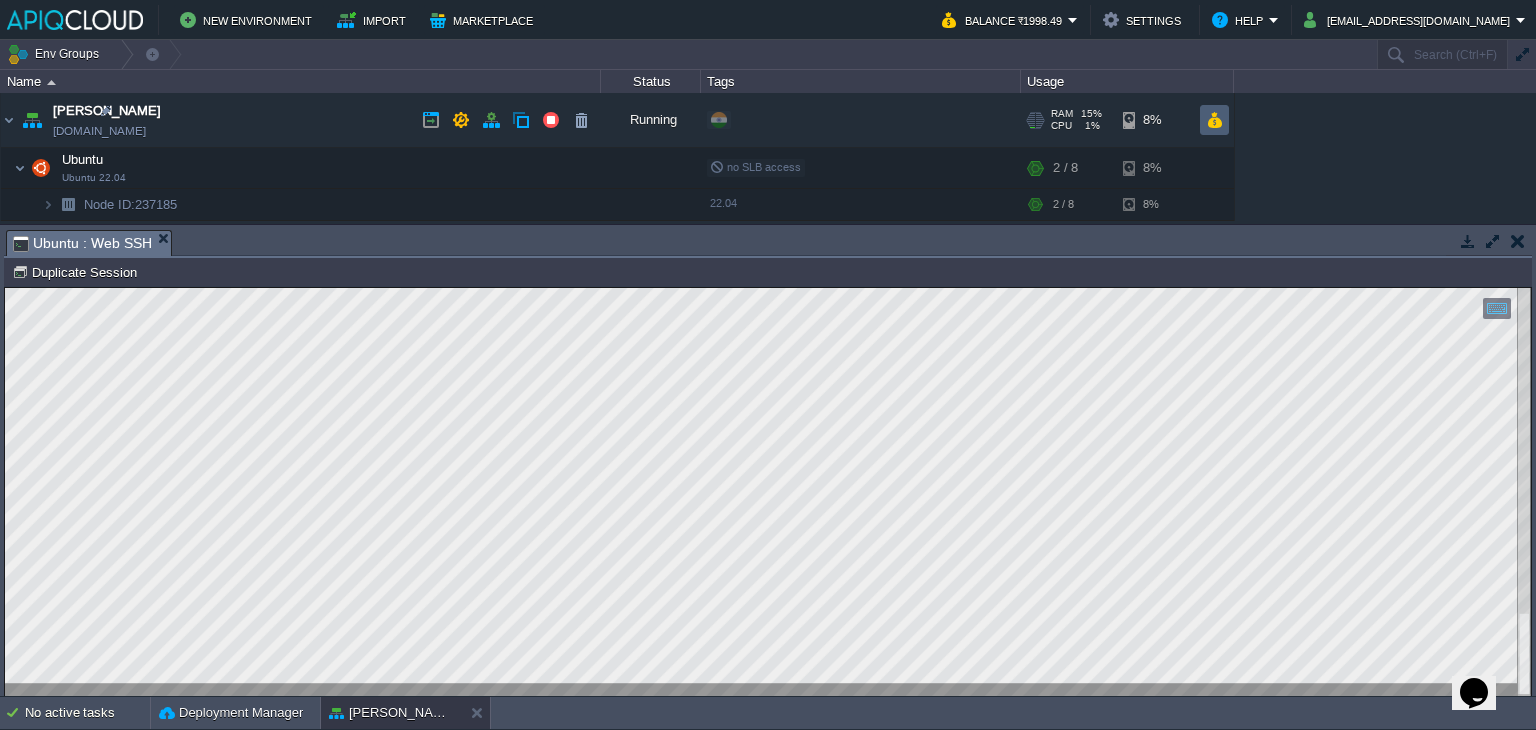 click at bounding box center [1214, 120] 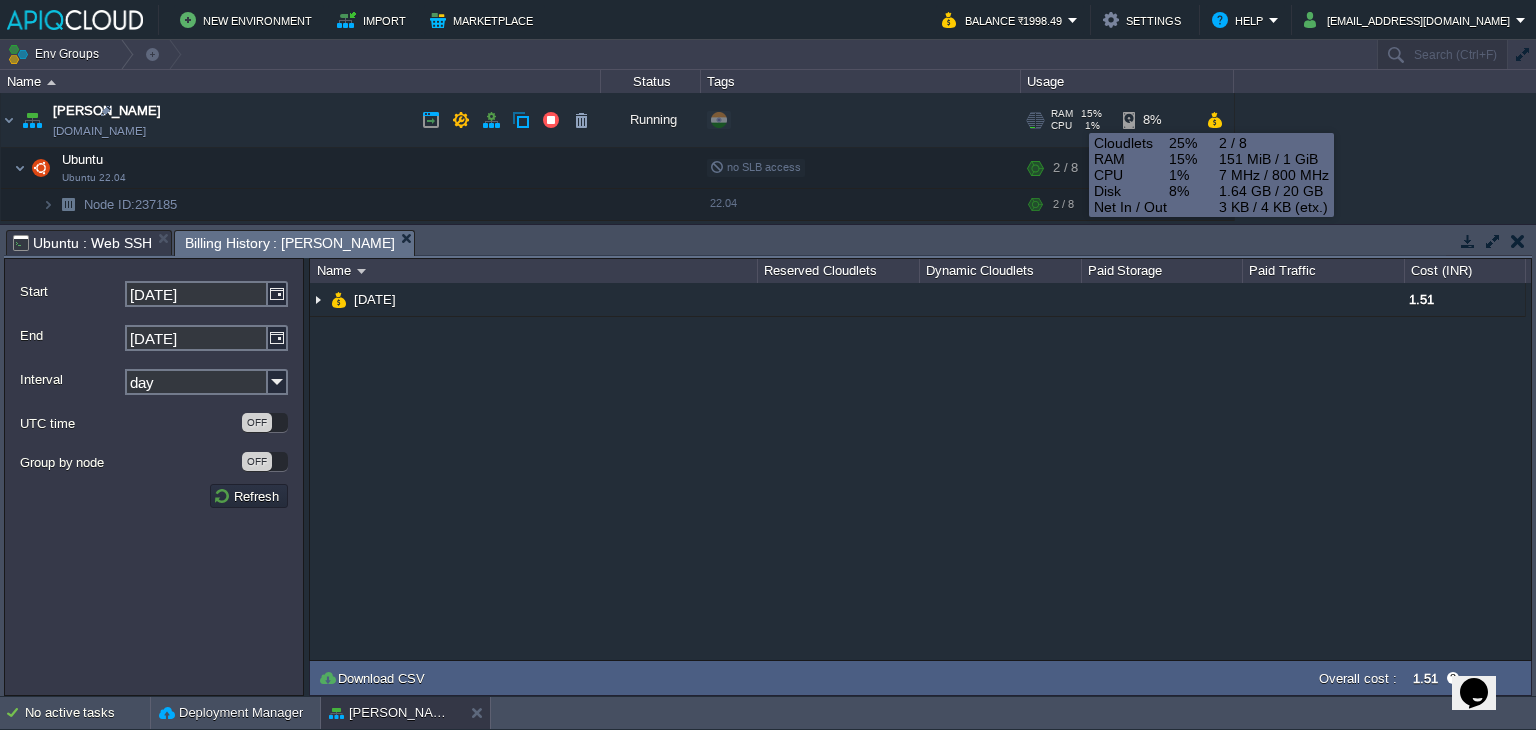 click on "RAM                 15%" at bounding box center (1076, 114) 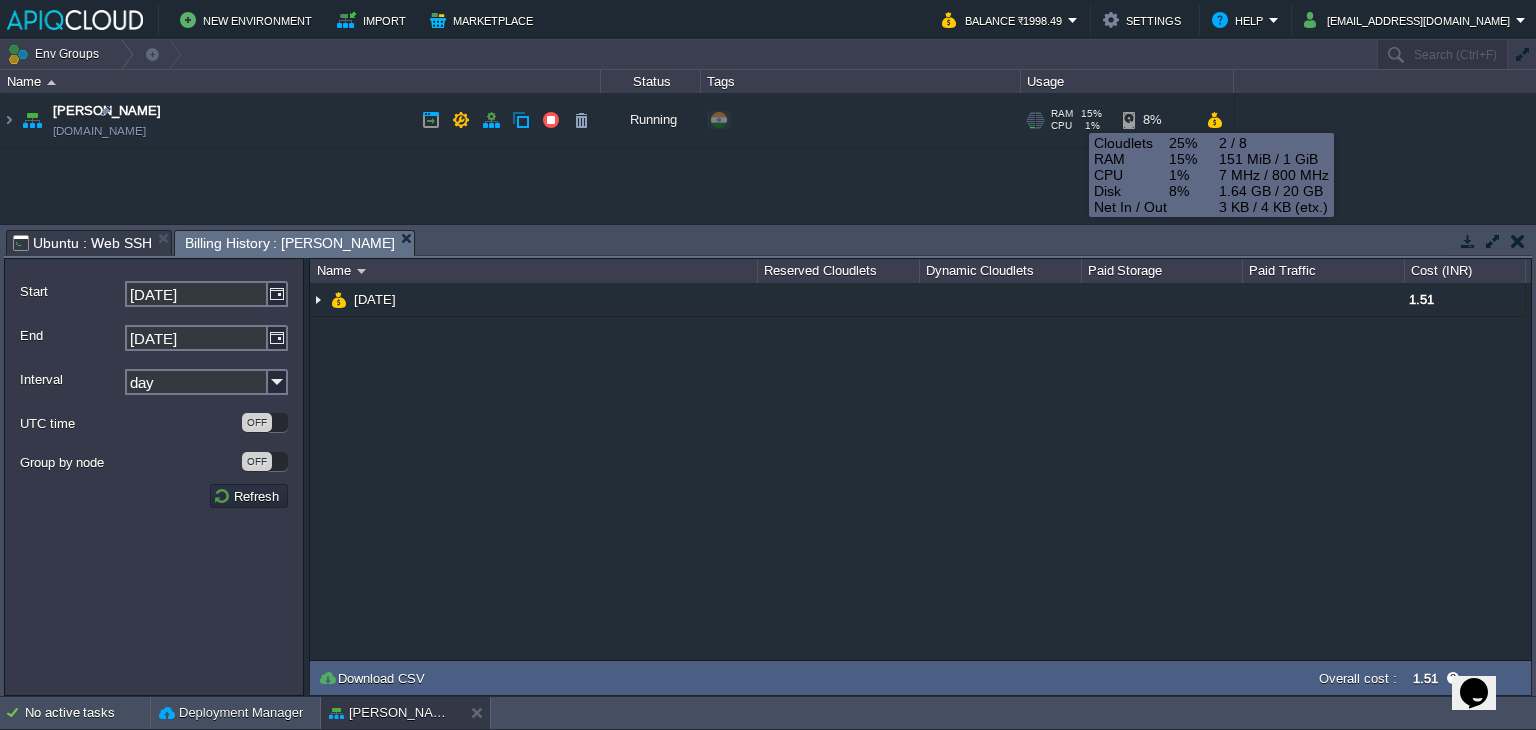 click on "RAM                 15%" at bounding box center (1076, 114) 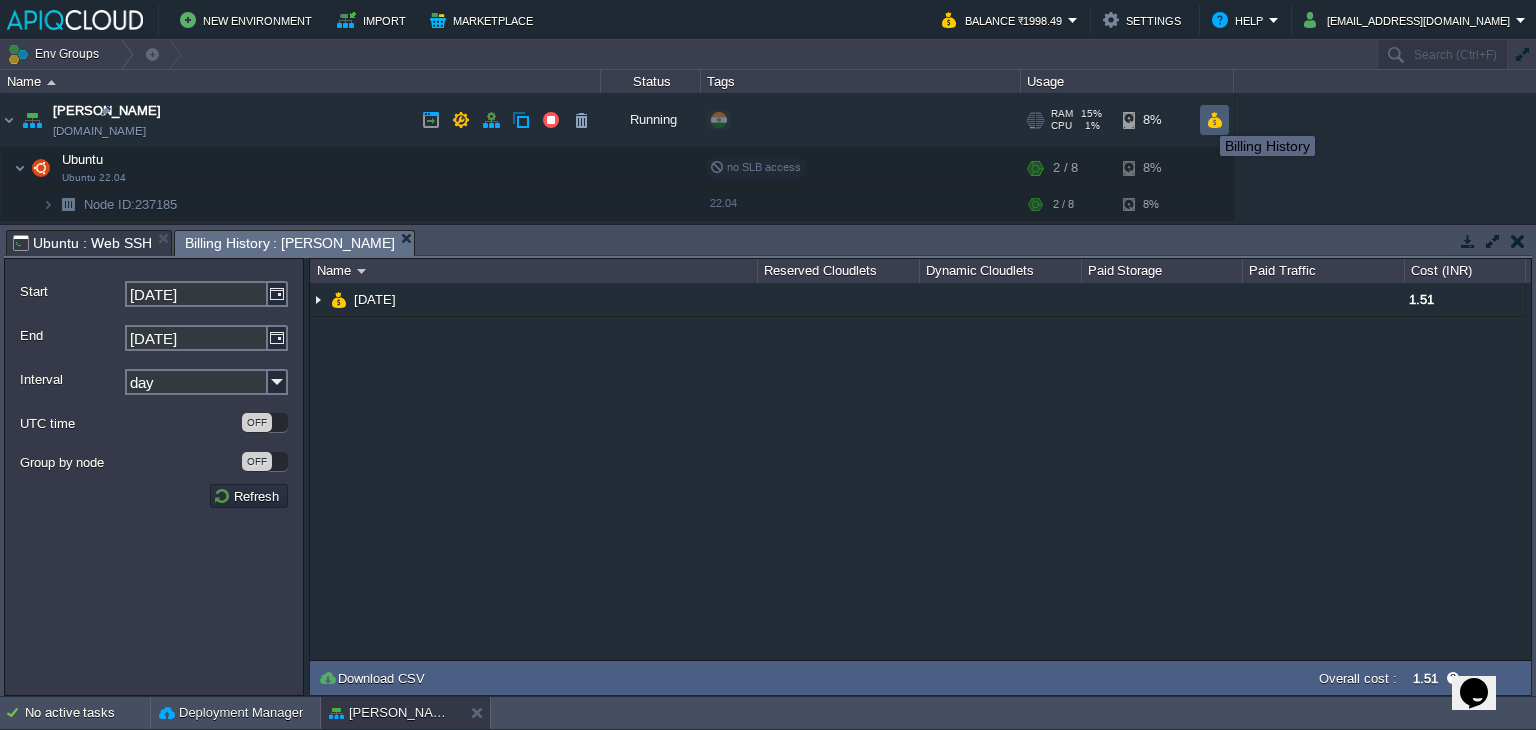click at bounding box center [1214, 120] 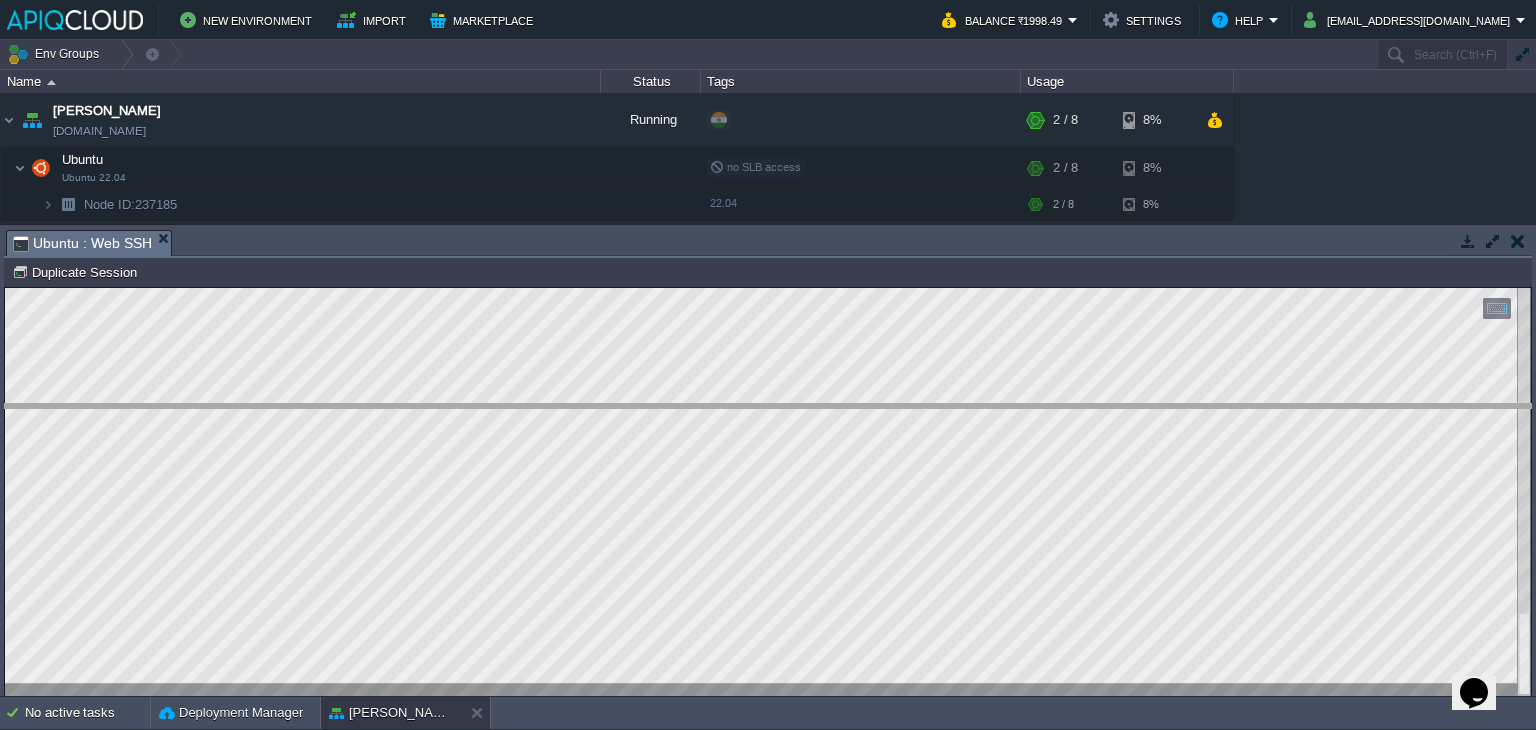 drag, startPoint x: 670, startPoint y: 236, endPoint x: 676, endPoint y: 410, distance: 174.10342 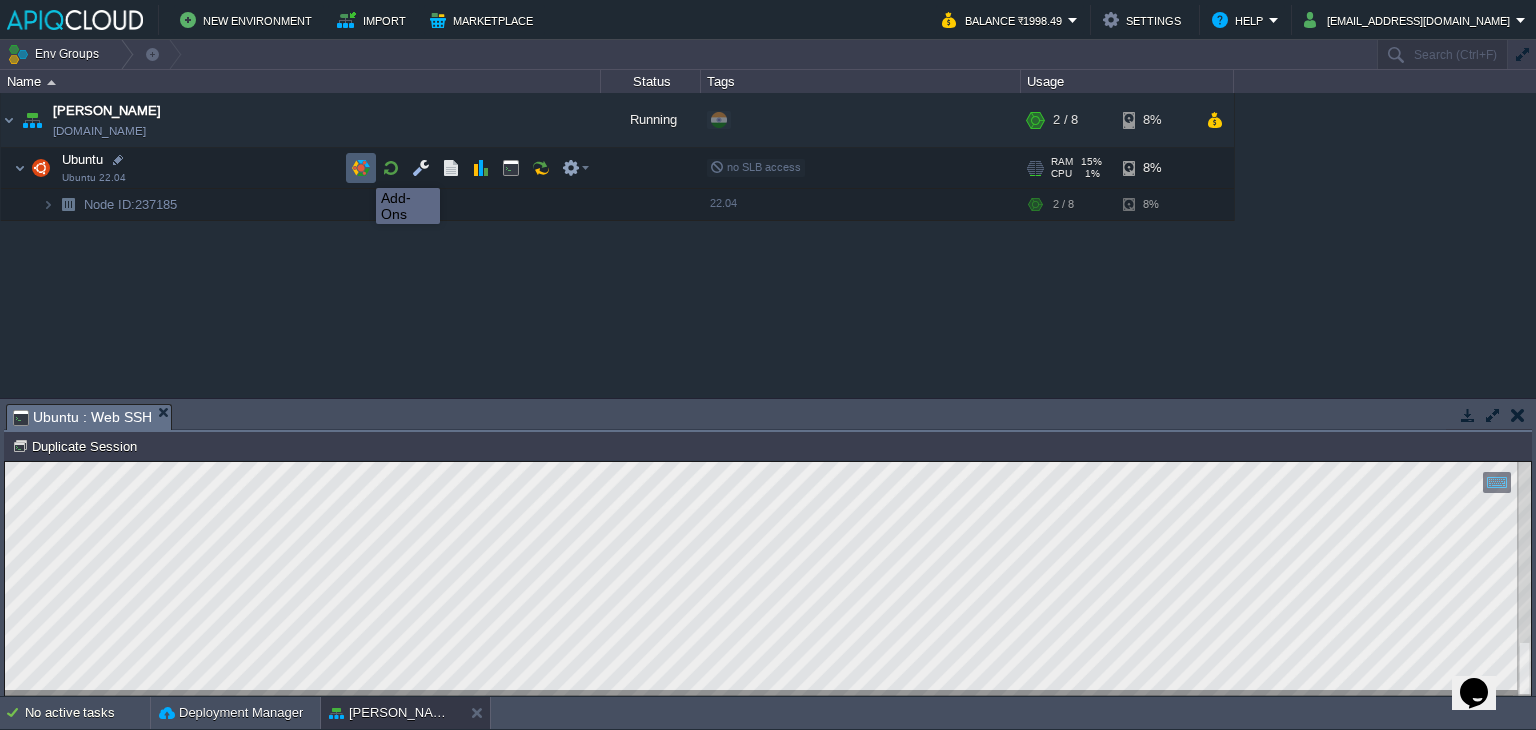 click at bounding box center [361, 168] 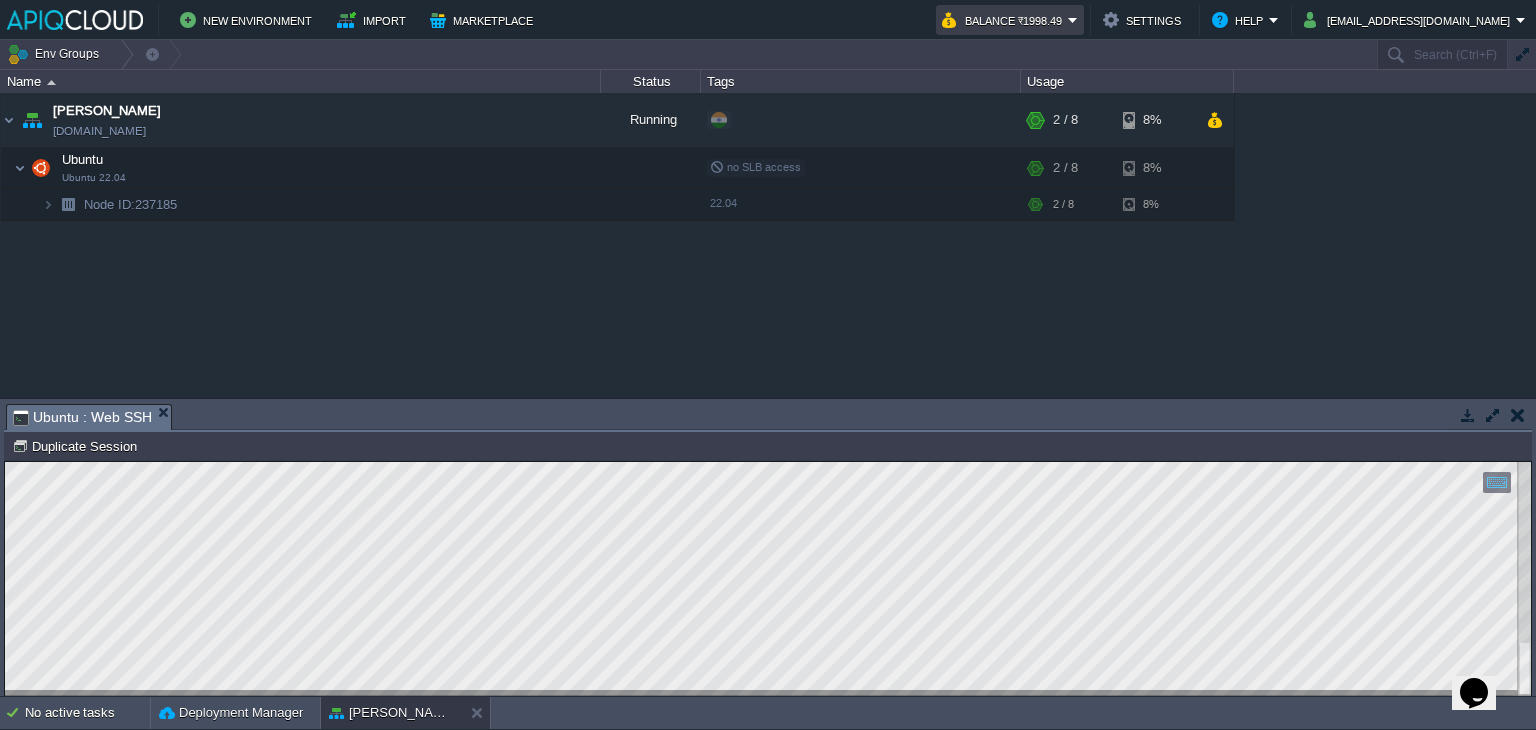 click on "Balance ₹1998.49" at bounding box center [1005, 20] 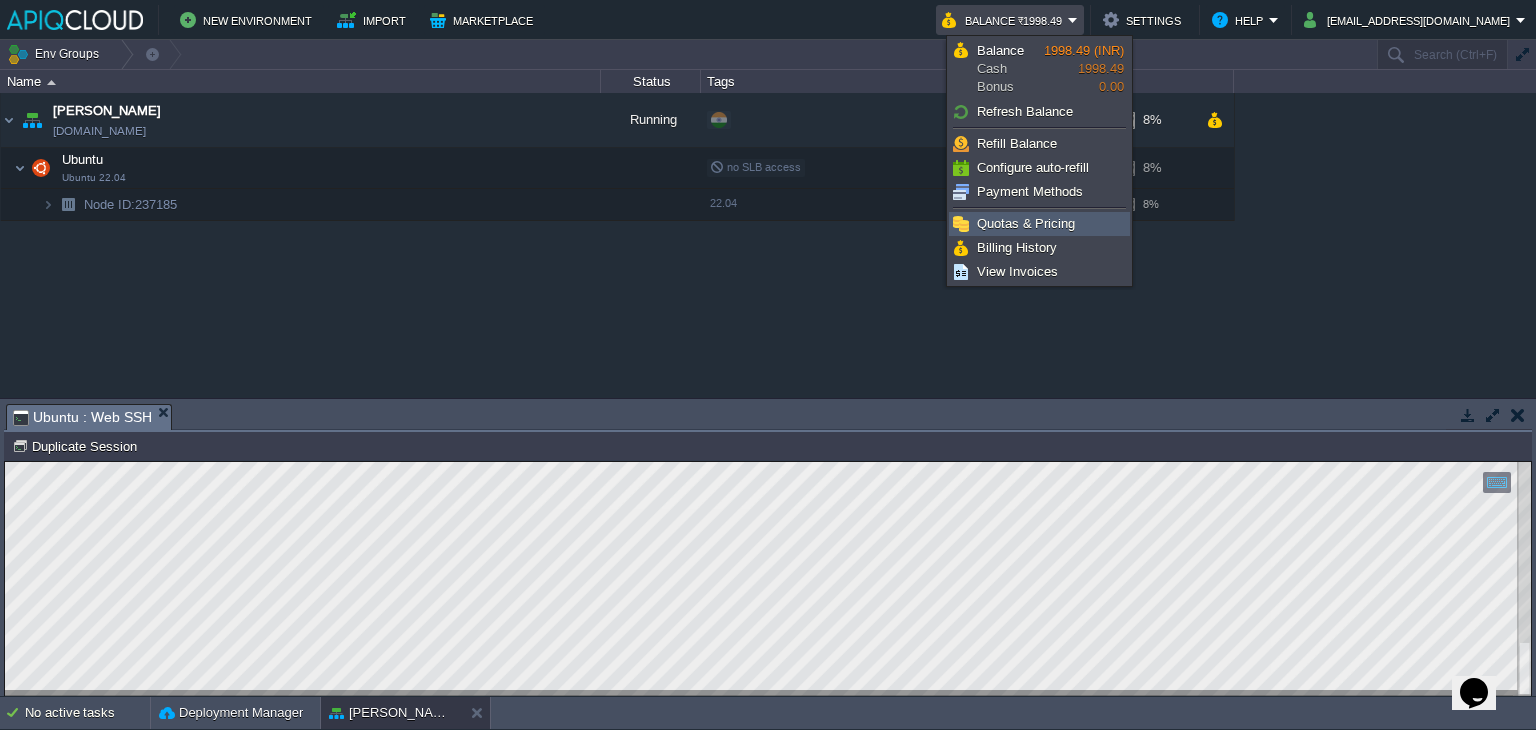 click on "Quotas & Pricing" at bounding box center (1026, 223) 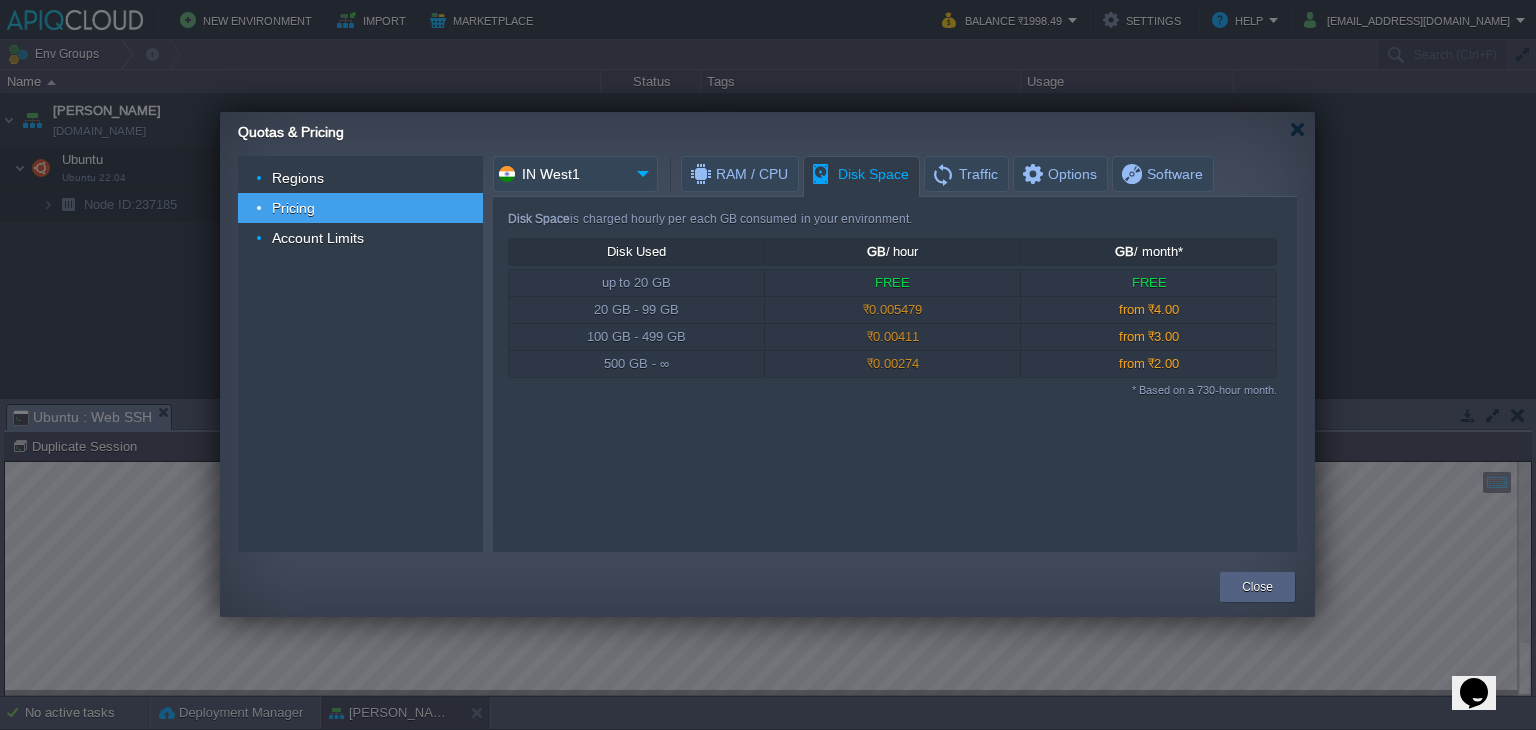 click on "Disk Space" at bounding box center (859, 174) 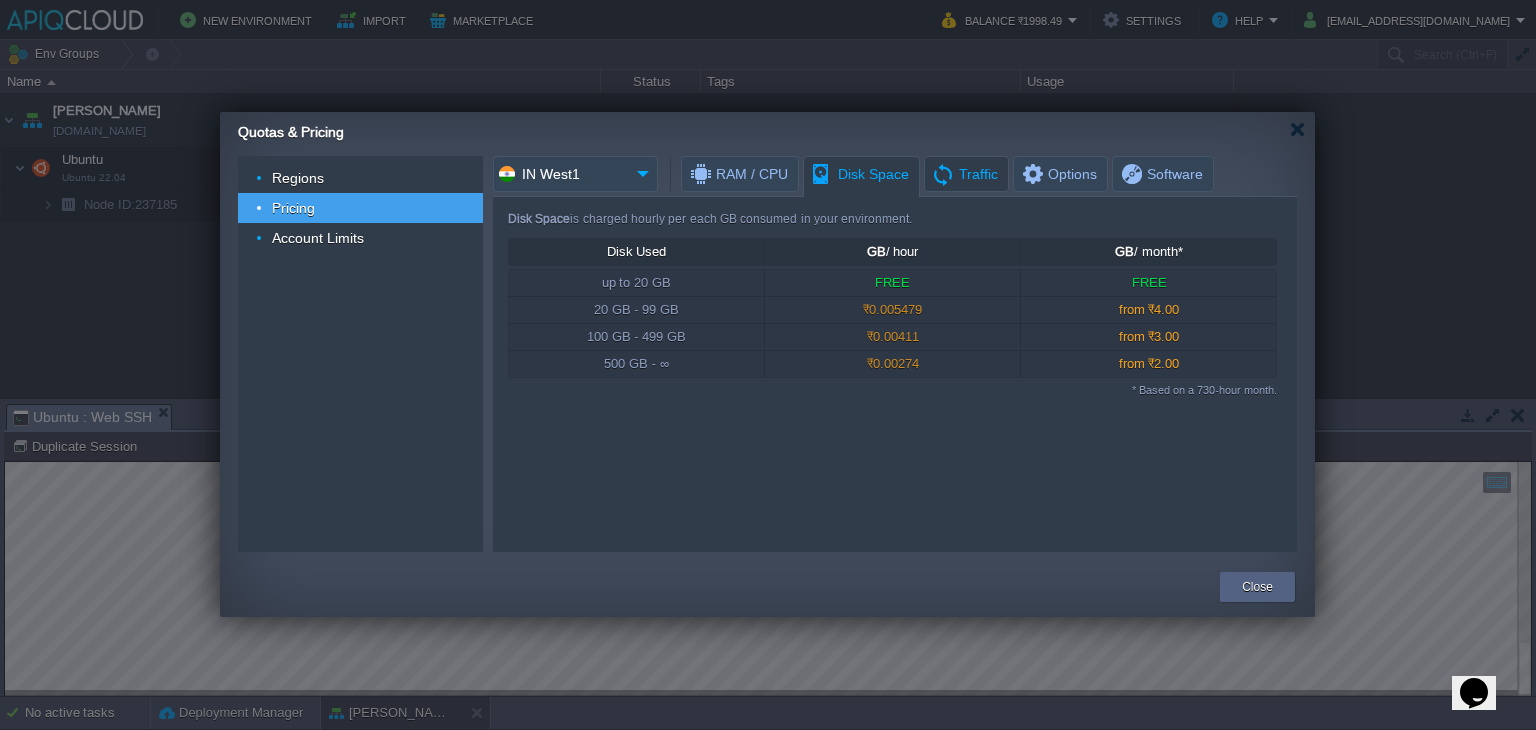 click on "Traffic" at bounding box center [964, 174] 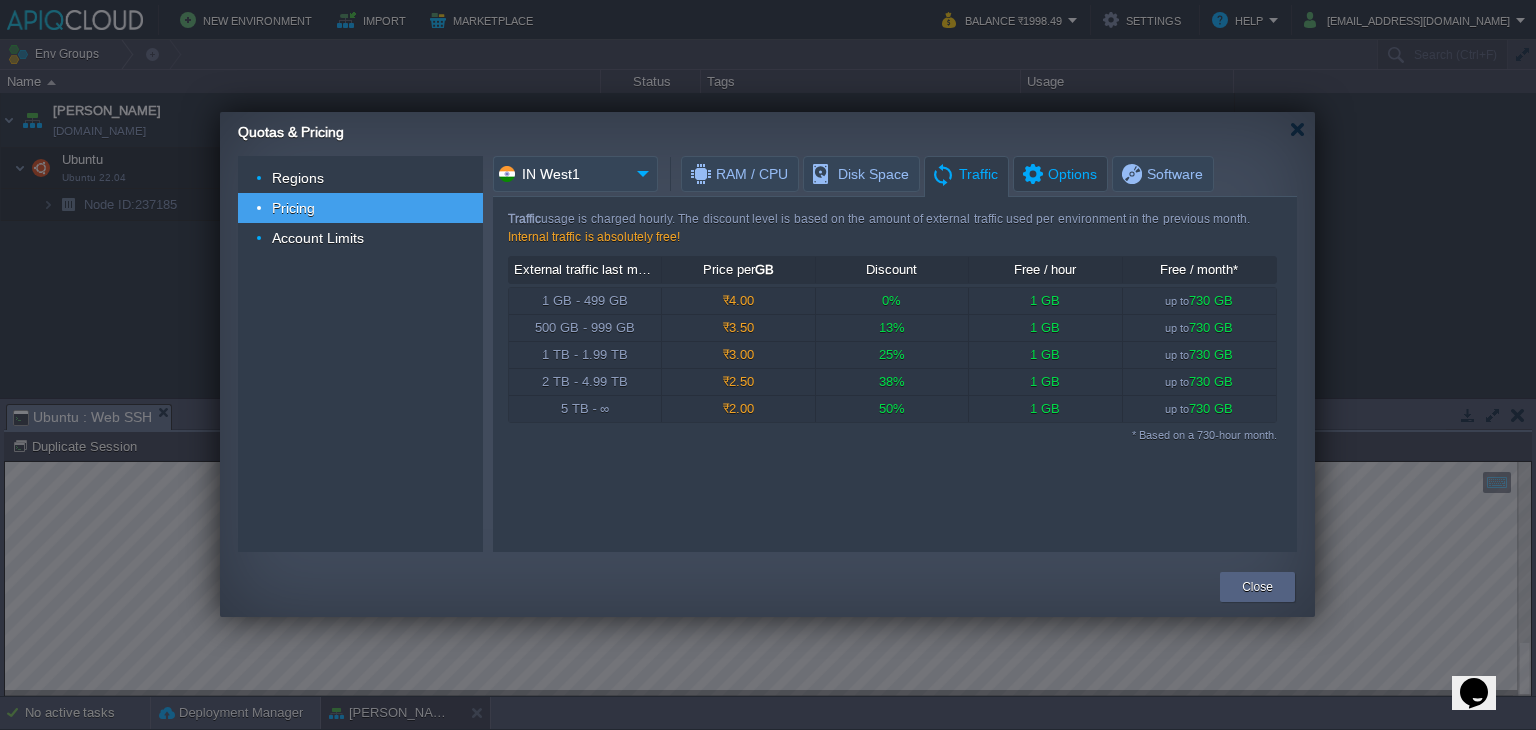 click on "Options" at bounding box center (1058, 174) 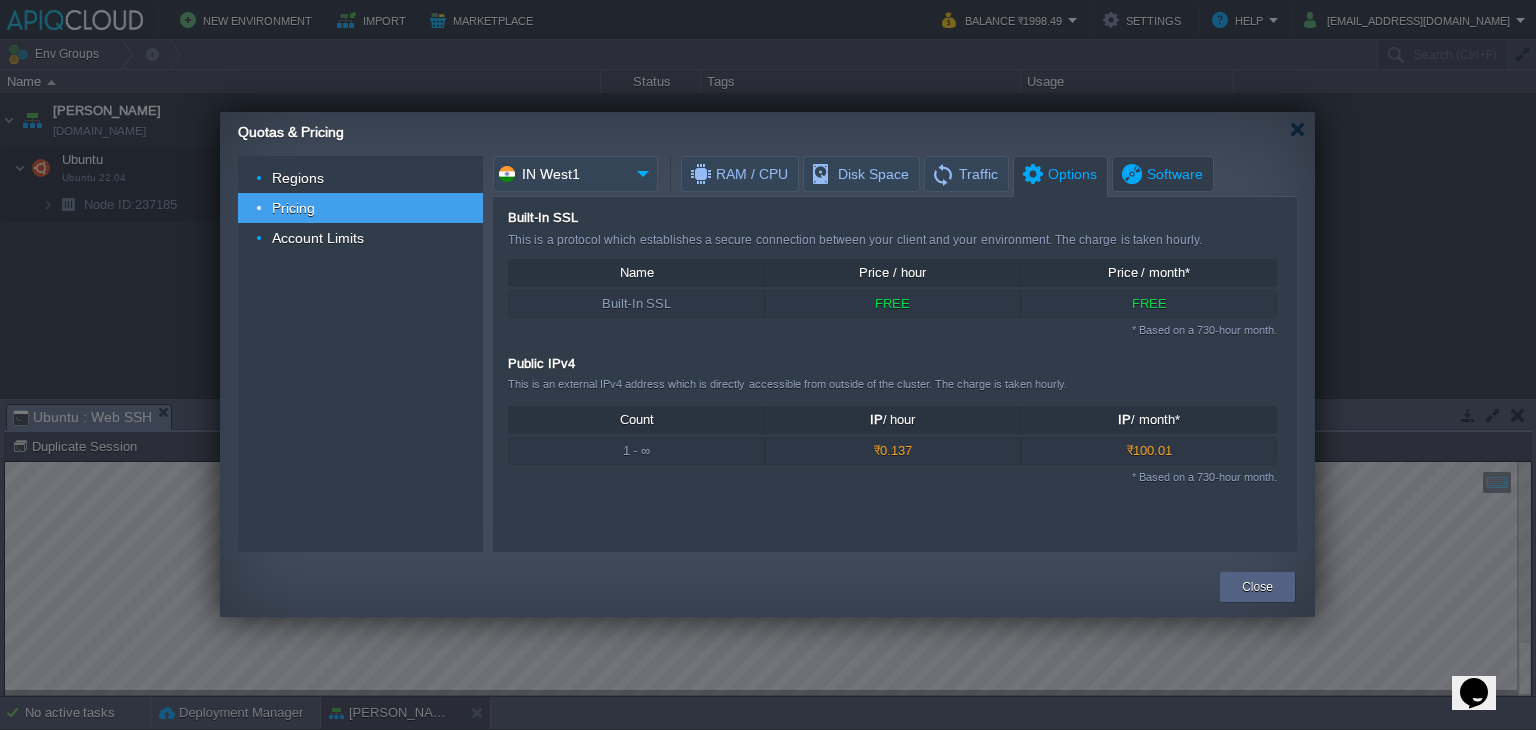 click on "Software" at bounding box center (1161, 174) 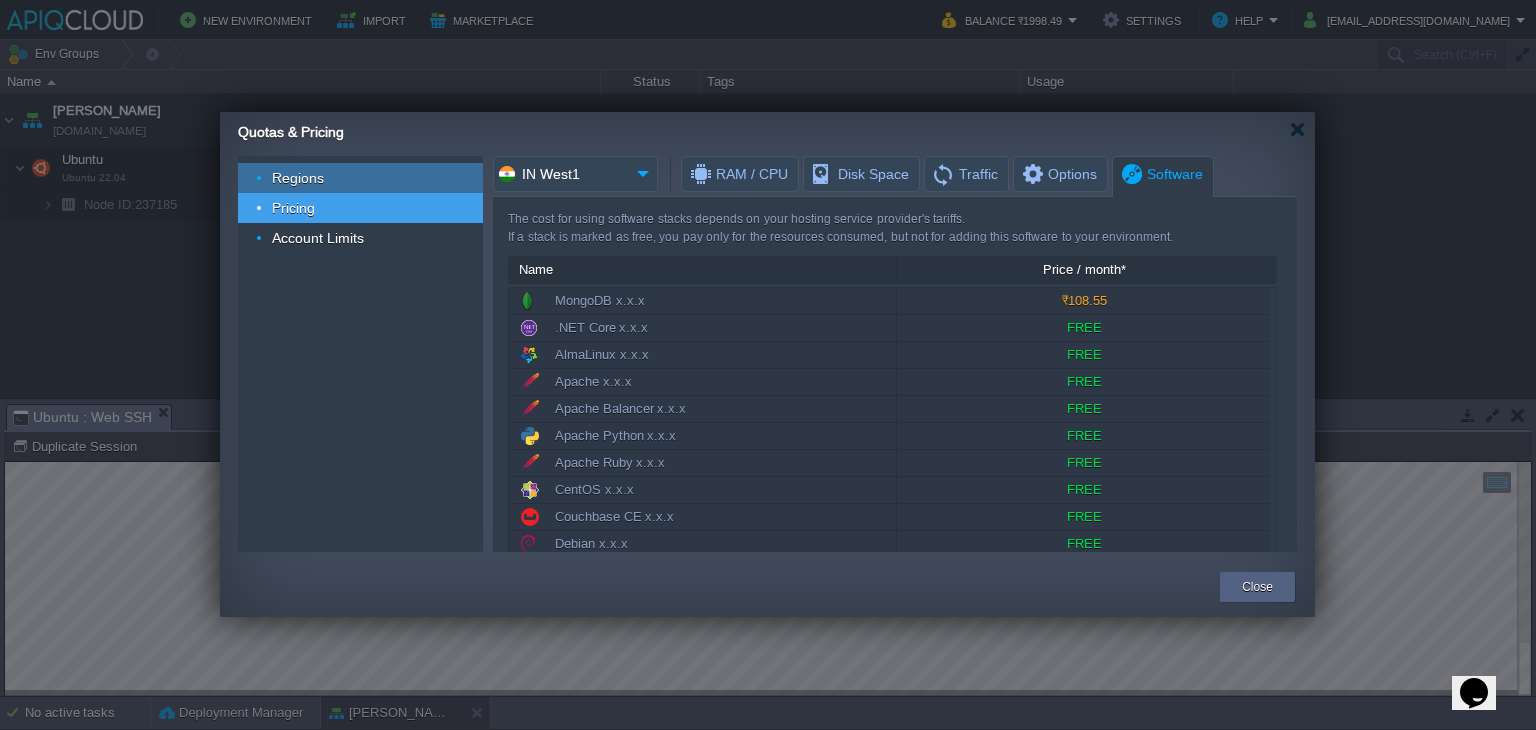 click on "Regions" at bounding box center [298, 178] 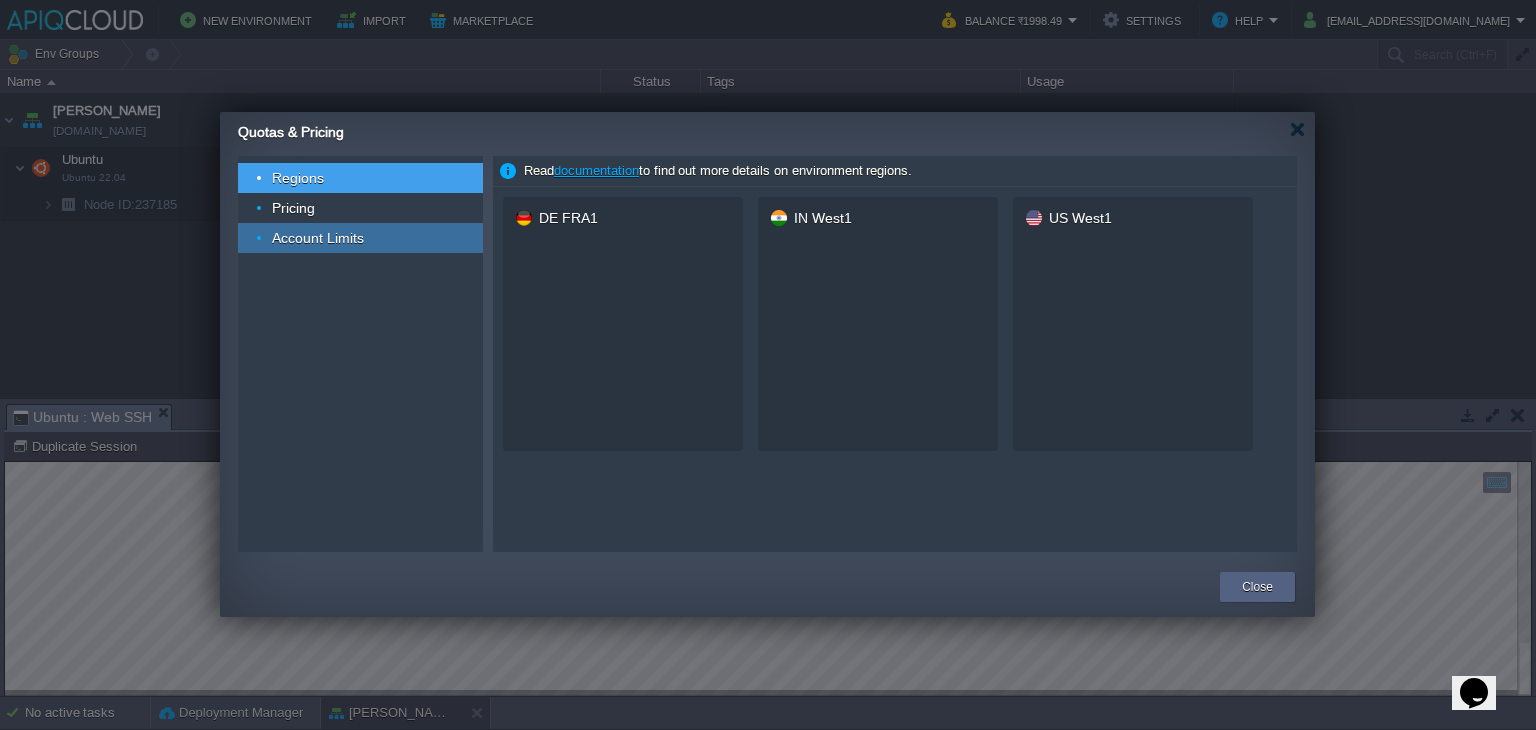 click on "Account Limits" at bounding box center (318, 238) 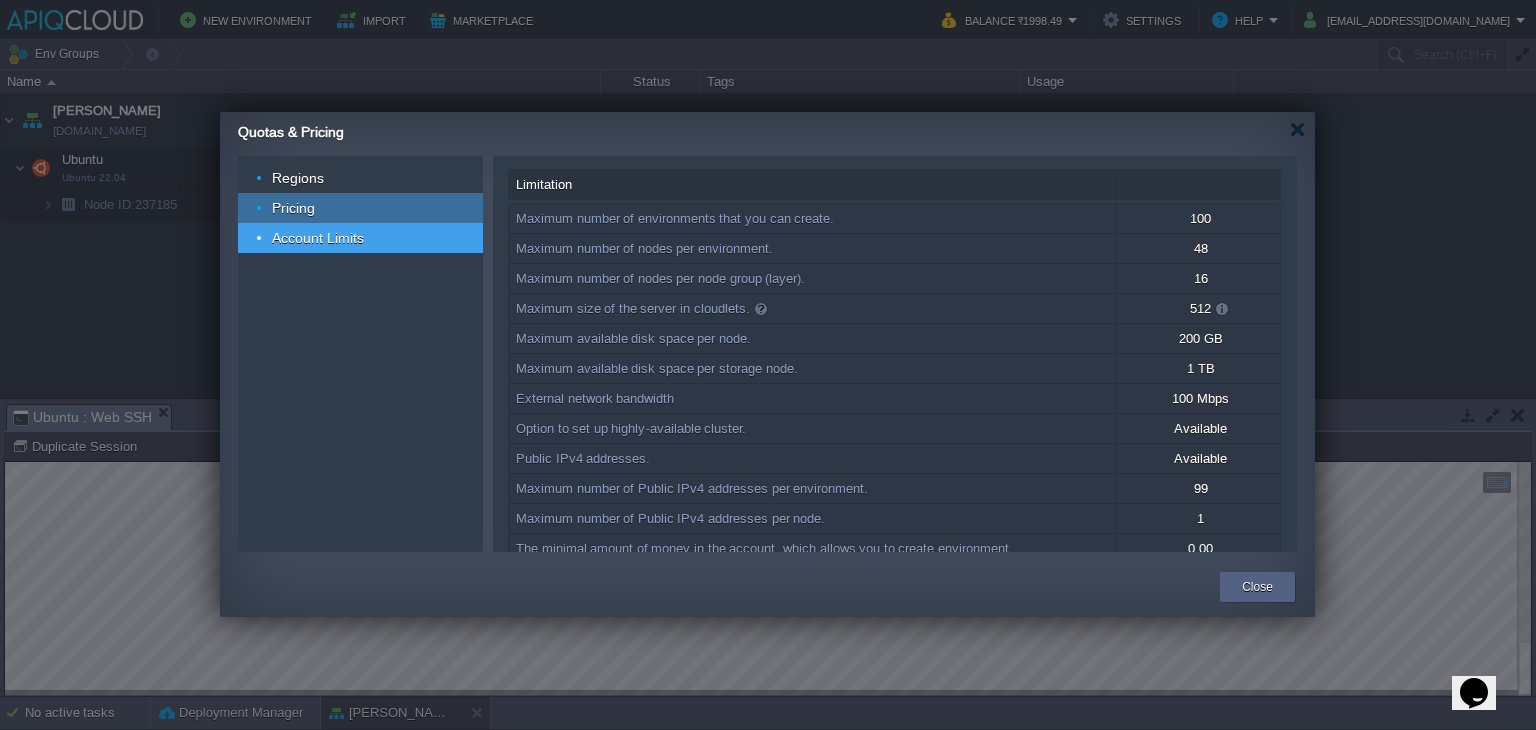 click on "Pricing" at bounding box center [294, 208] 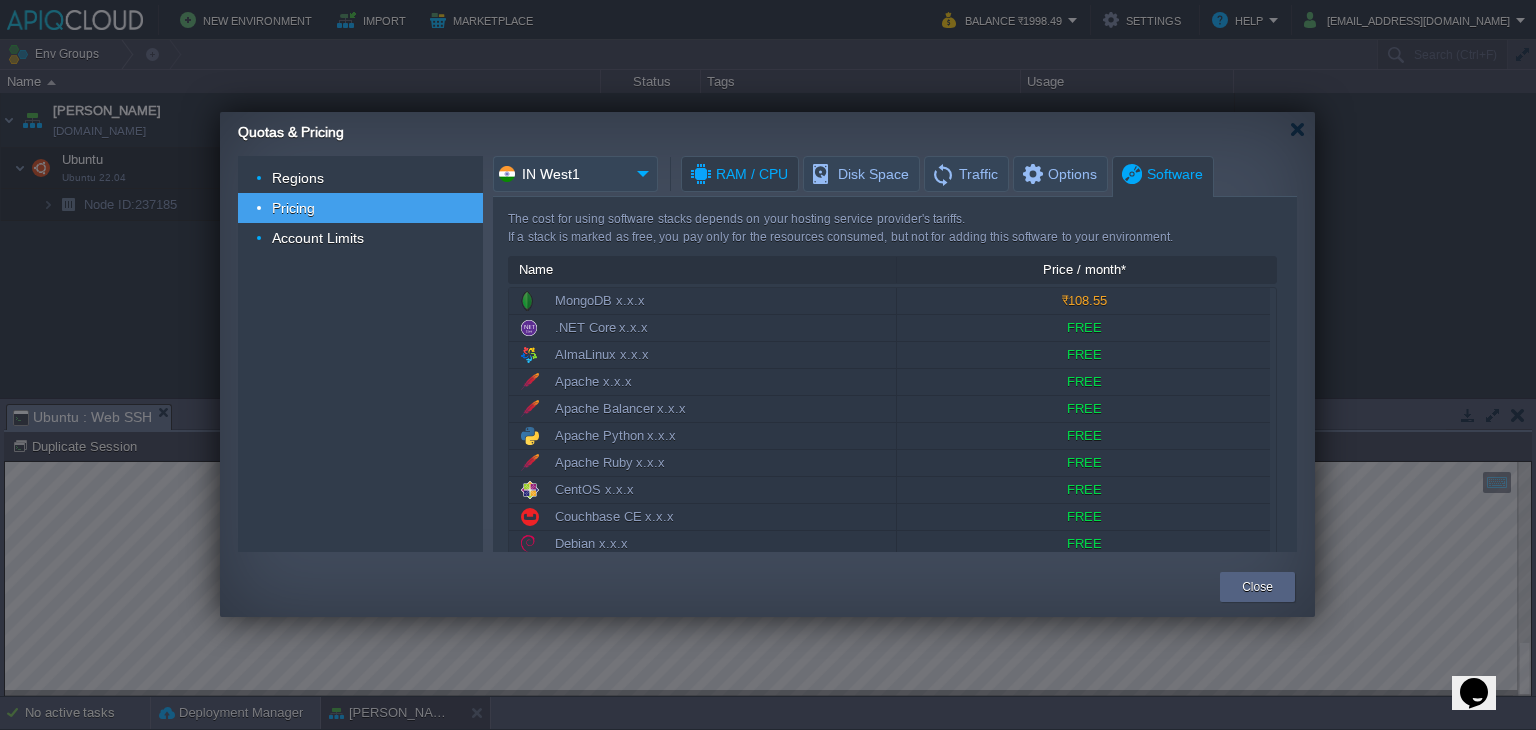 click on "RAM / CPU" at bounding box center [738, 174] 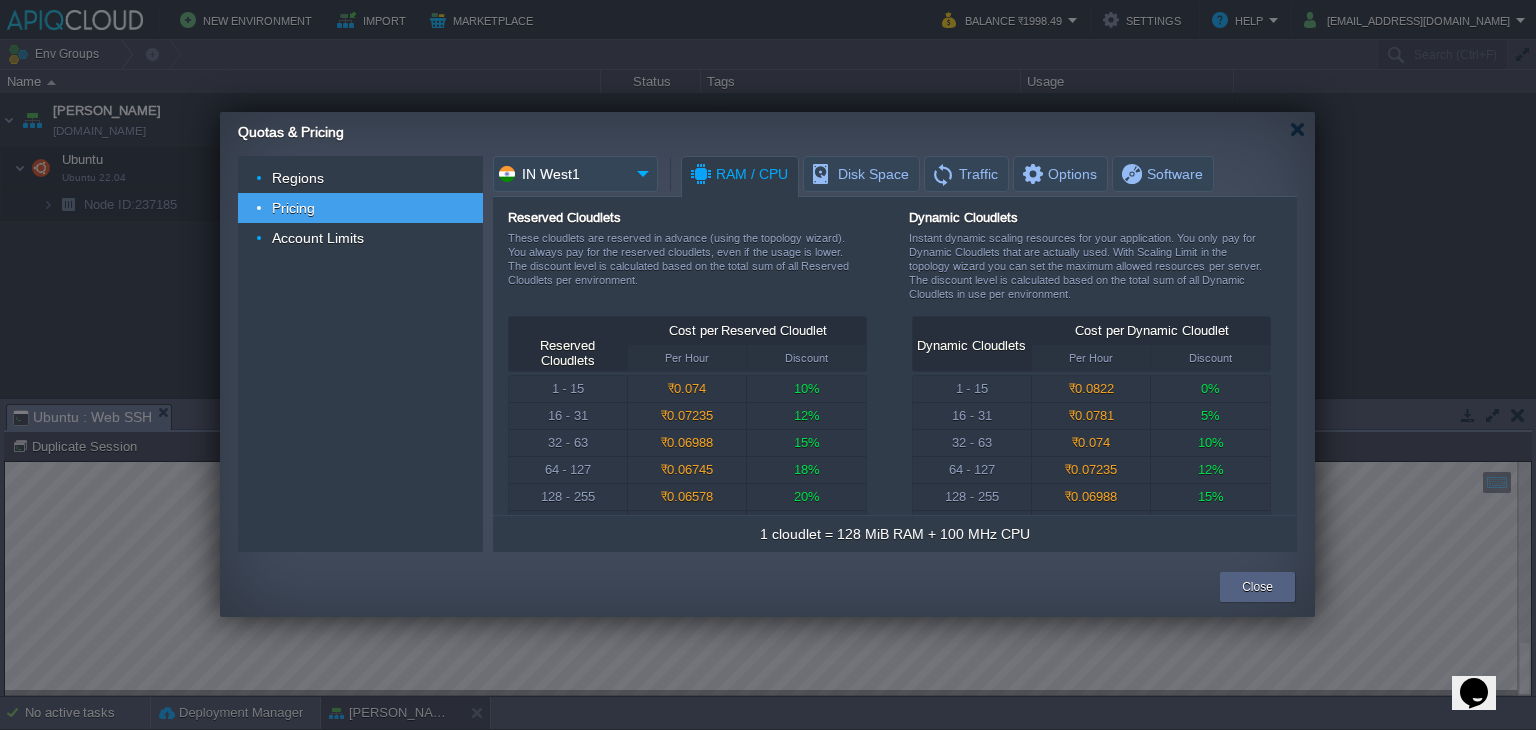 click on "Quotas & Pricing" at bounding box center (776, 129) 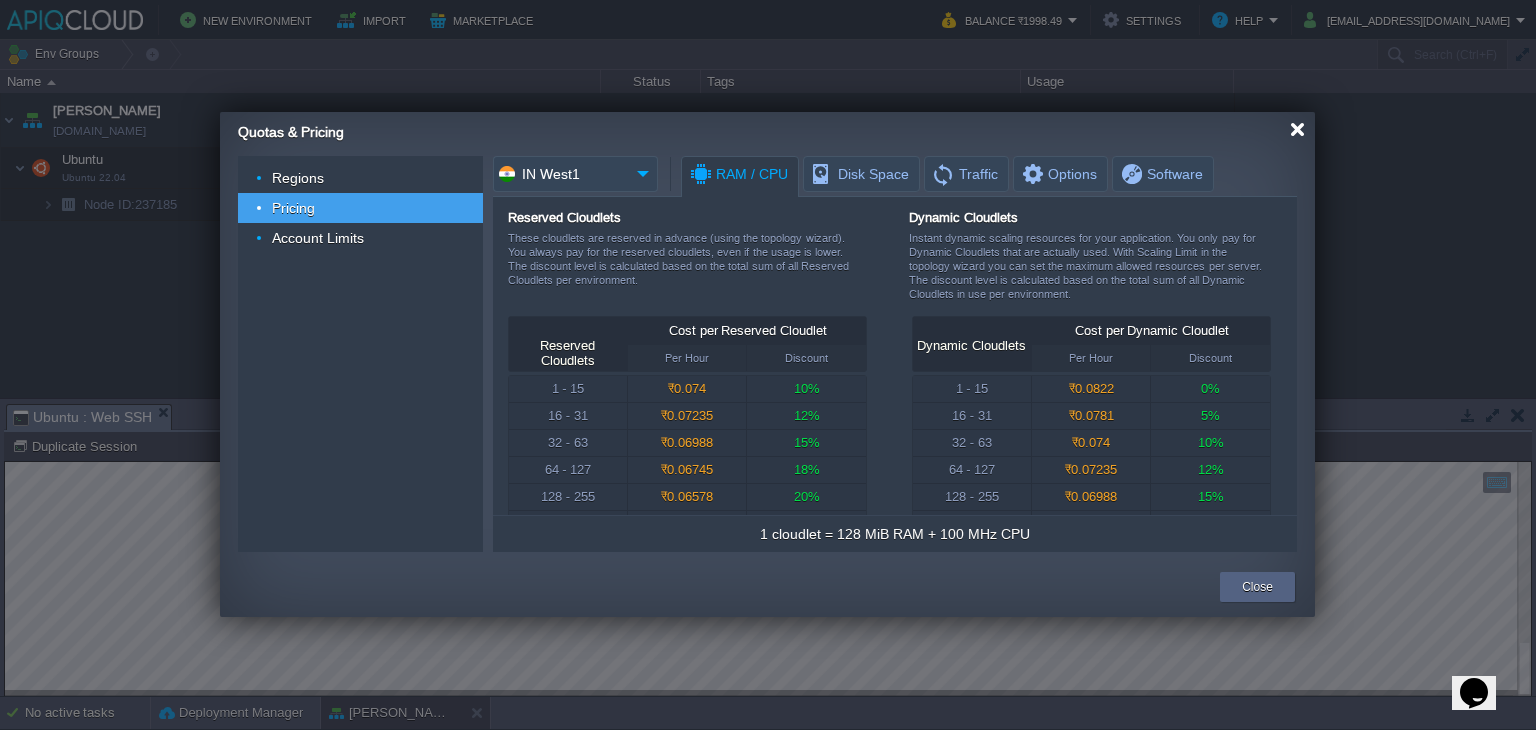 click at bounding box center (1297, 129) 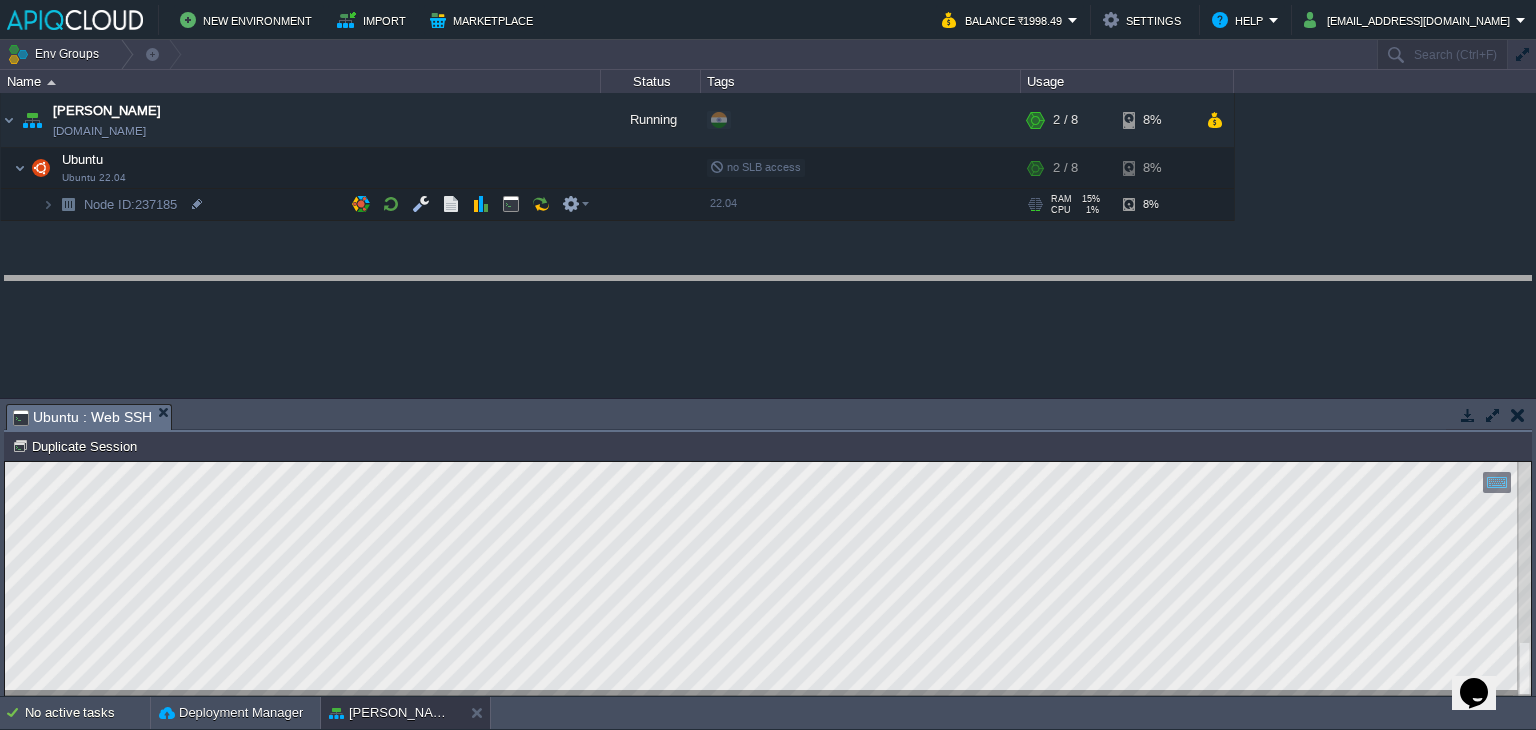 drag, startPoint x: 337, startPoint y: 426, endPoint x: 351, endPoint y: 322, distance: 104.93808 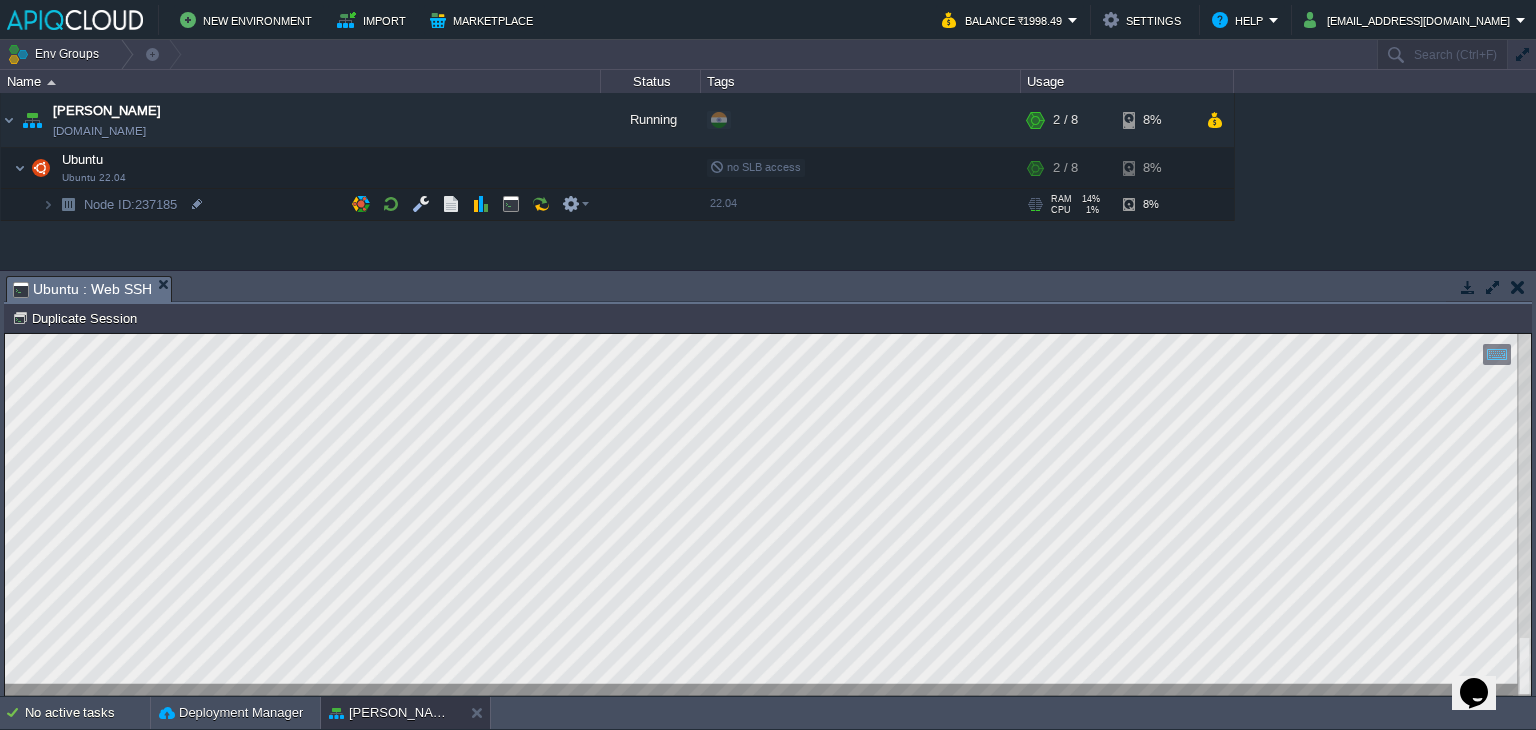 type on "root@node237185-anand:~# cat /home/myfiles/logs/test_cron.log
Cron ran at [GEOGRAPHIC_DATA][DATE]
Cron ran at [GEOGRAPHIC_DATA][DATE]
Cron ran at [GEOGRAPHIC_DATA][DATE]
Cron ran at [GEOGRAPHIC_DATA][DATE]
Cron ran at [GEOGRAPHIC_DATA][DATE]
Cron ran at [GEOGRAPHIC_DATA][DATE]
Cron ran at [GEOGRAPHIC_DATA][DATE]
Test cron at [GEOGRAPHIC_DATA][DATE]
root@node237185-anand:~#
root@node237185-anand:~# chmod +x /home/myfiles/monitor_[DOMAIN_NAME]
root@node237185-anand:~#" 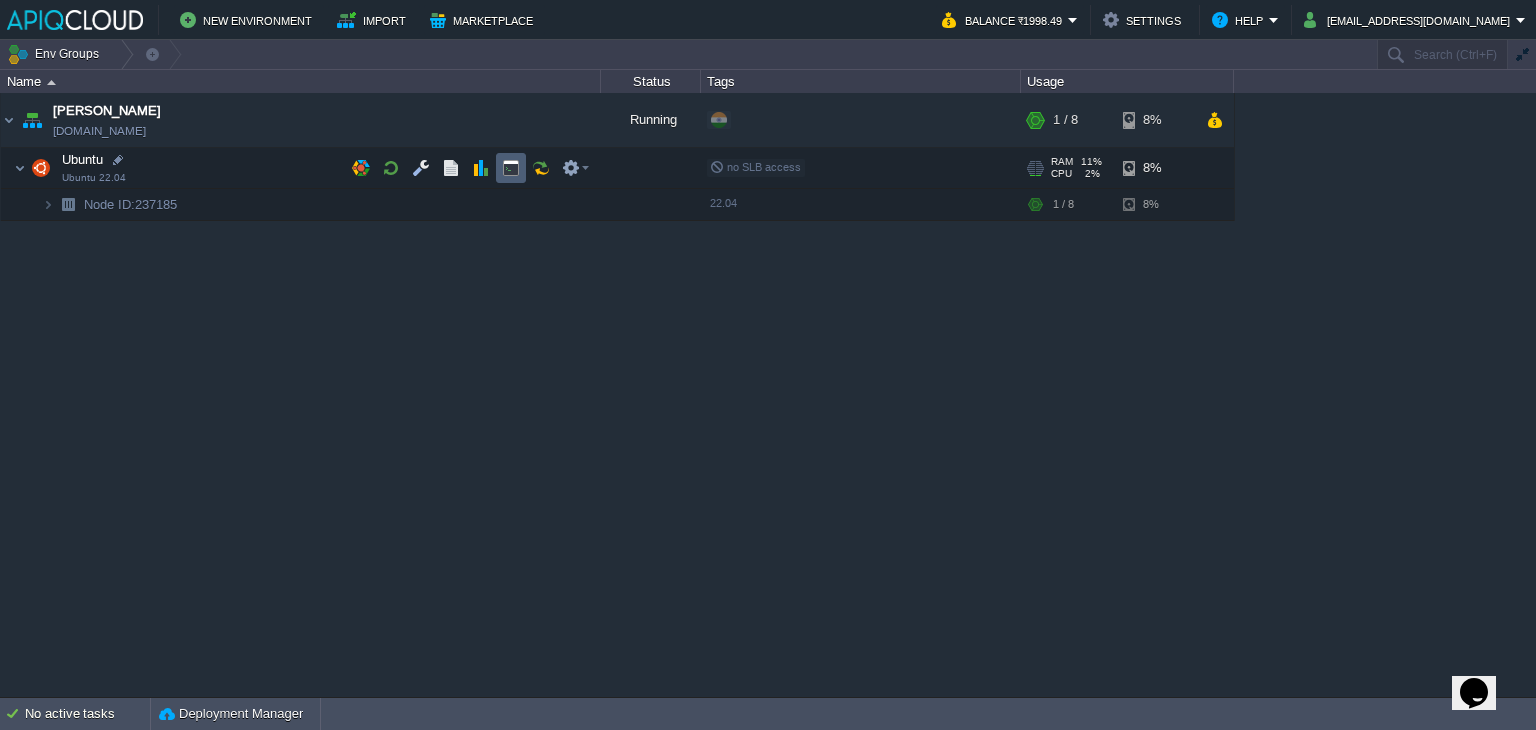 click at bounding box center (511, 168) 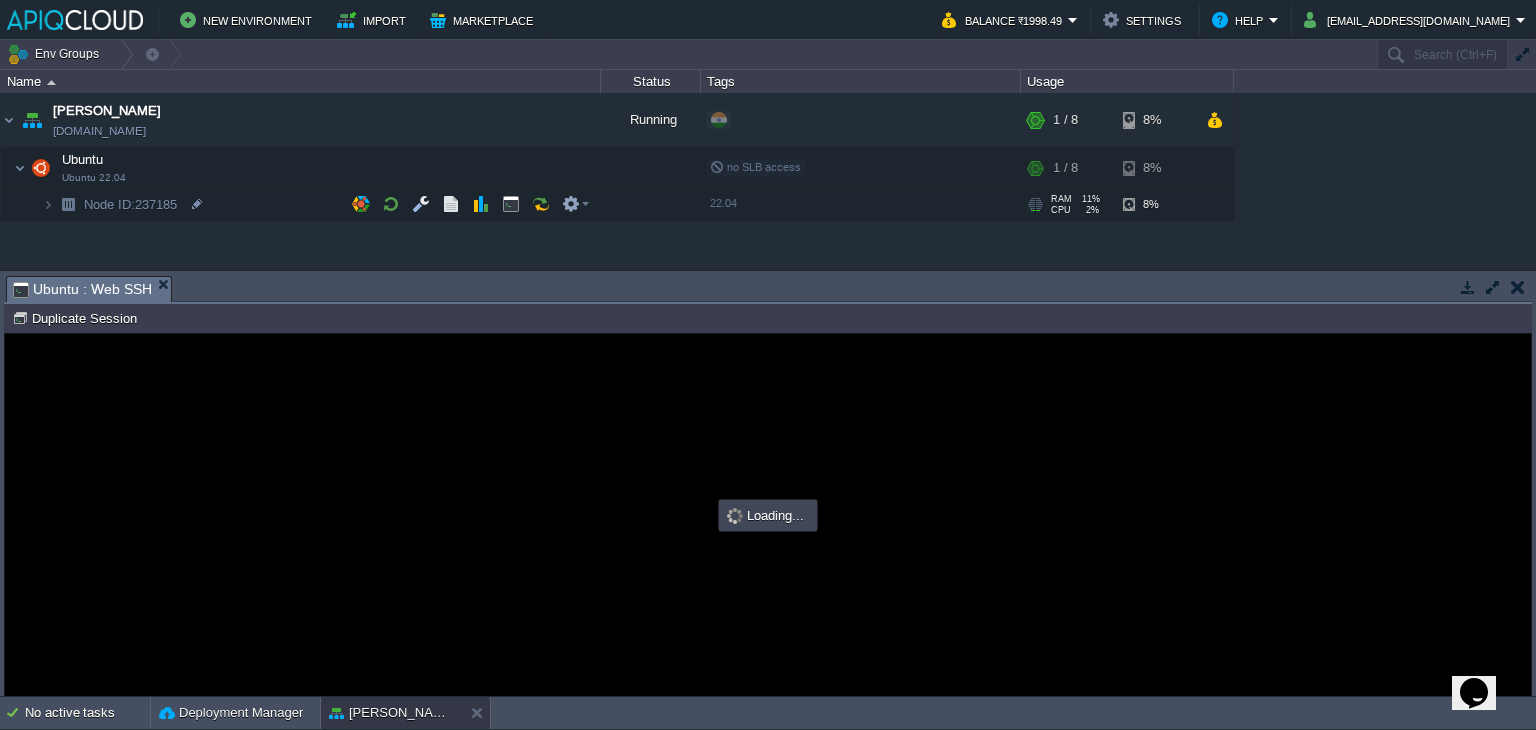 scroll, scrollTop: 0, scrollLeft: 0, axis: both 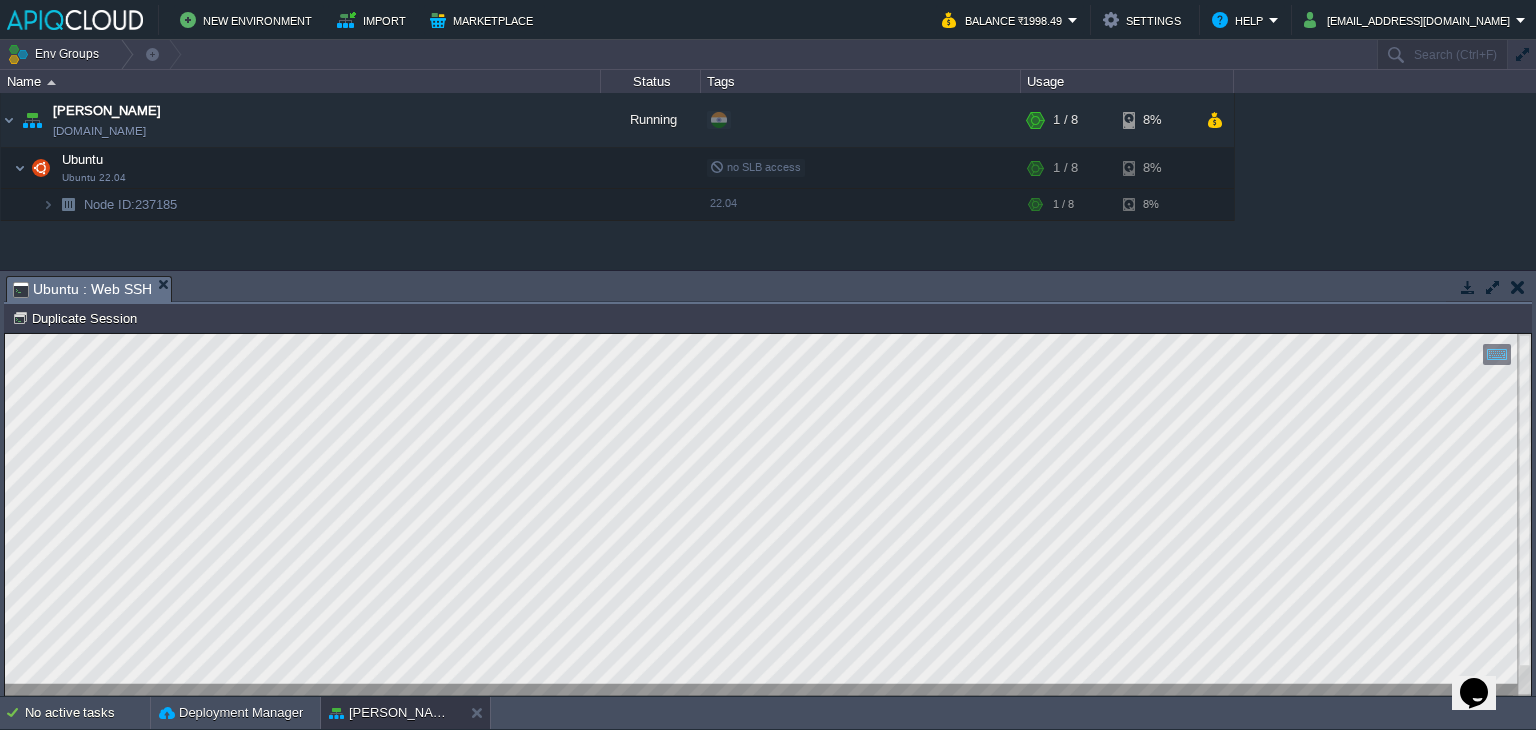 click on "Copy:                  Ctrl + Shift + C                                          Paste:                  Ctrl + V                                         Settings:                  Ctrl + Shift + Alt
0" at bounding box center [768, 334] 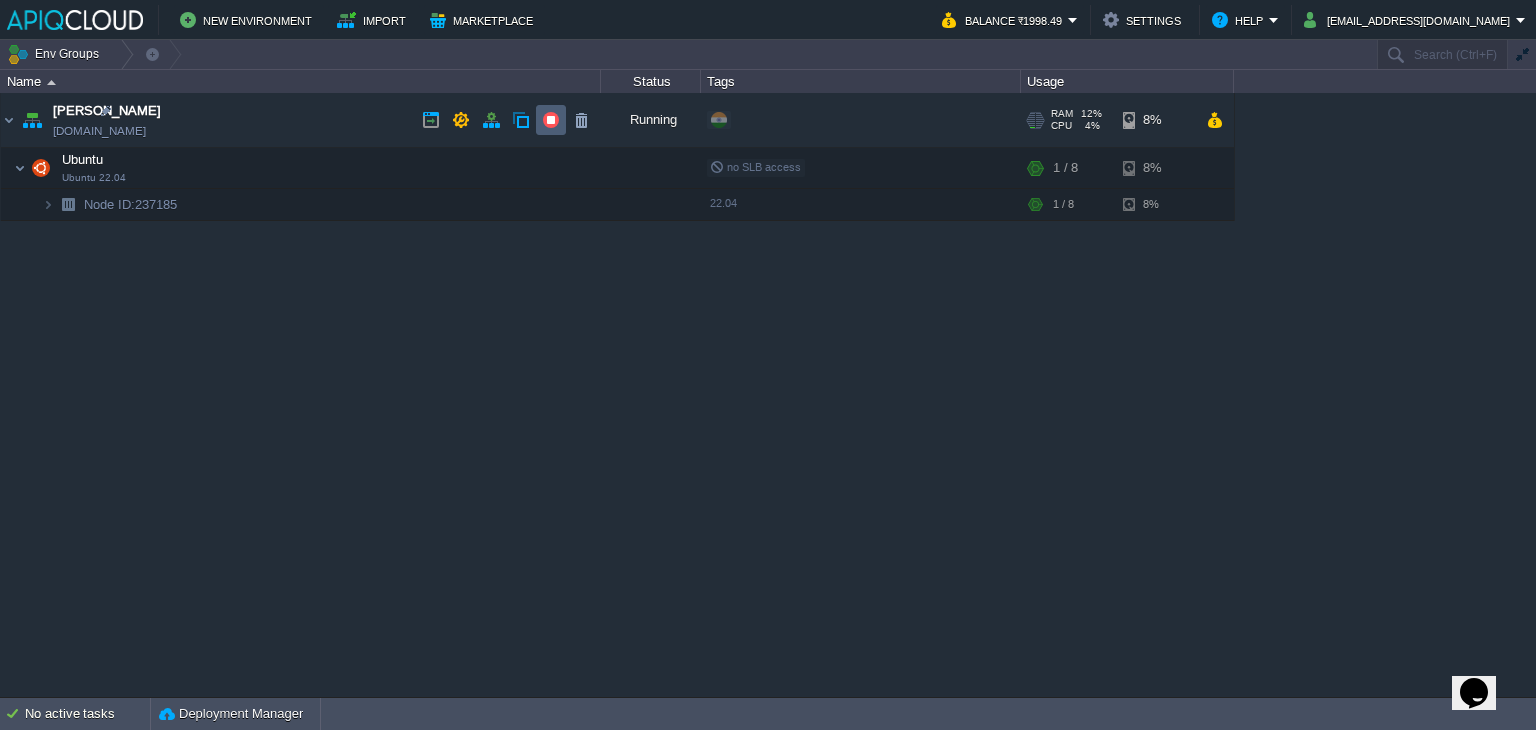 click at bounding box center (551, 120) 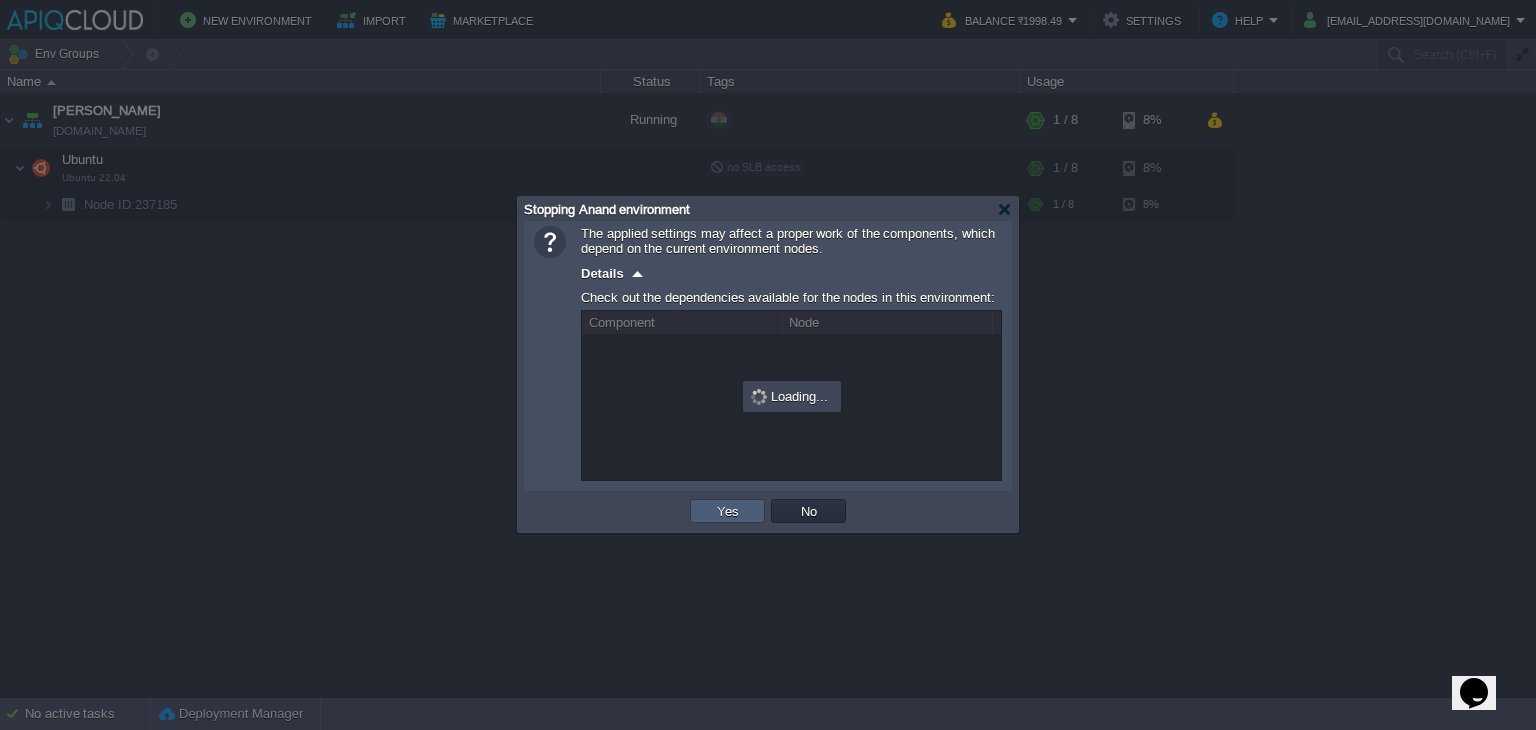 click on "Yes" at bounding box center (728, 511) 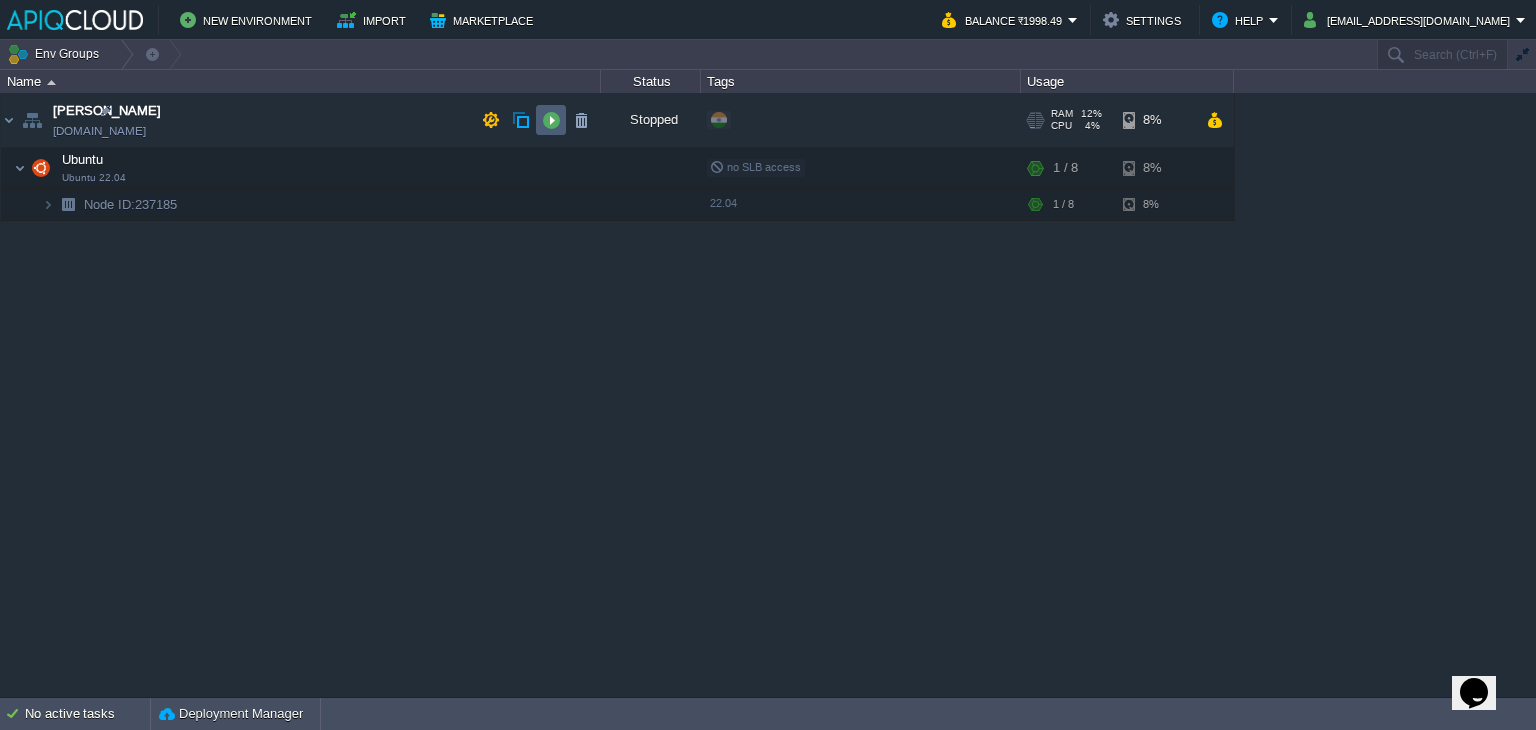 click at bounding box center [551, 120] 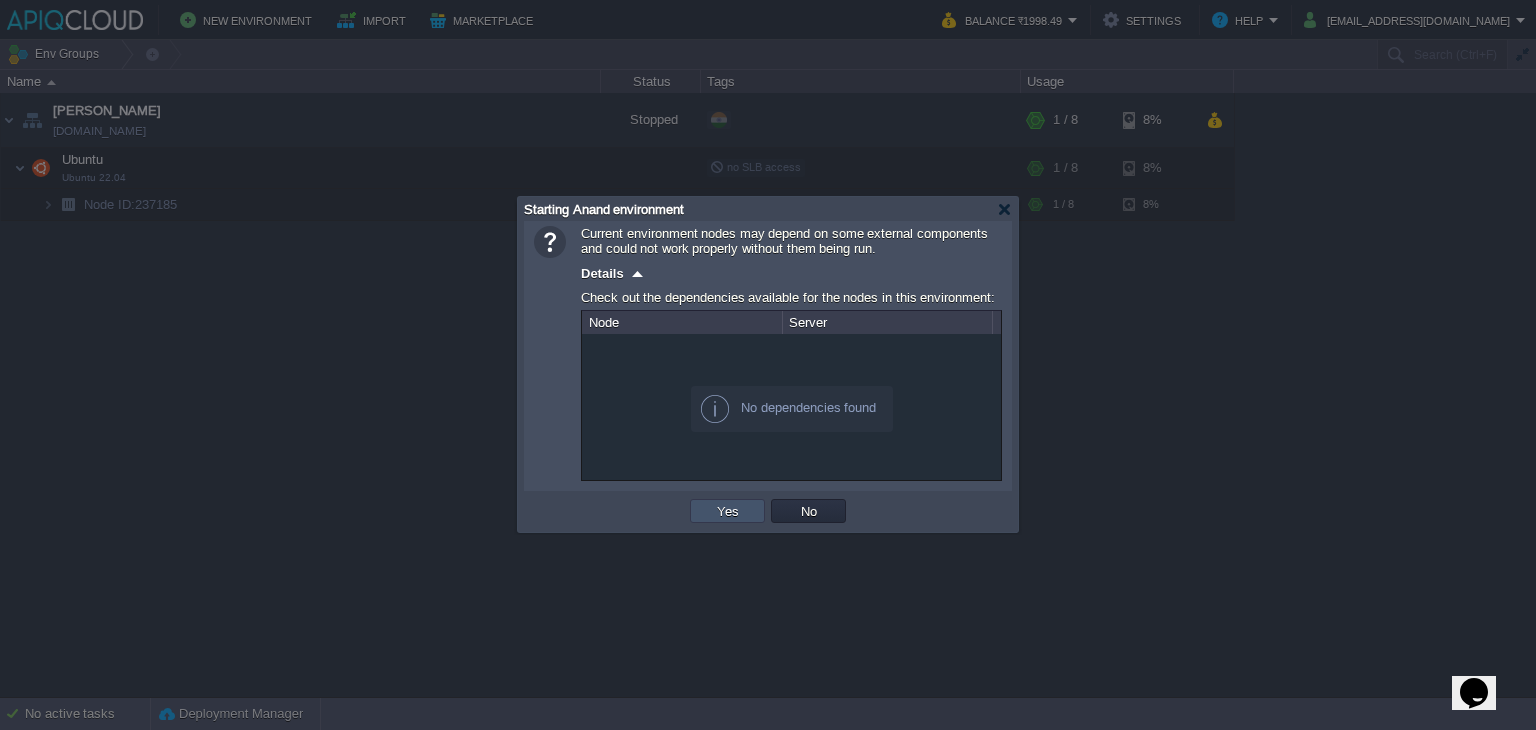 click on "Yes" at bounding box center [728, 511] 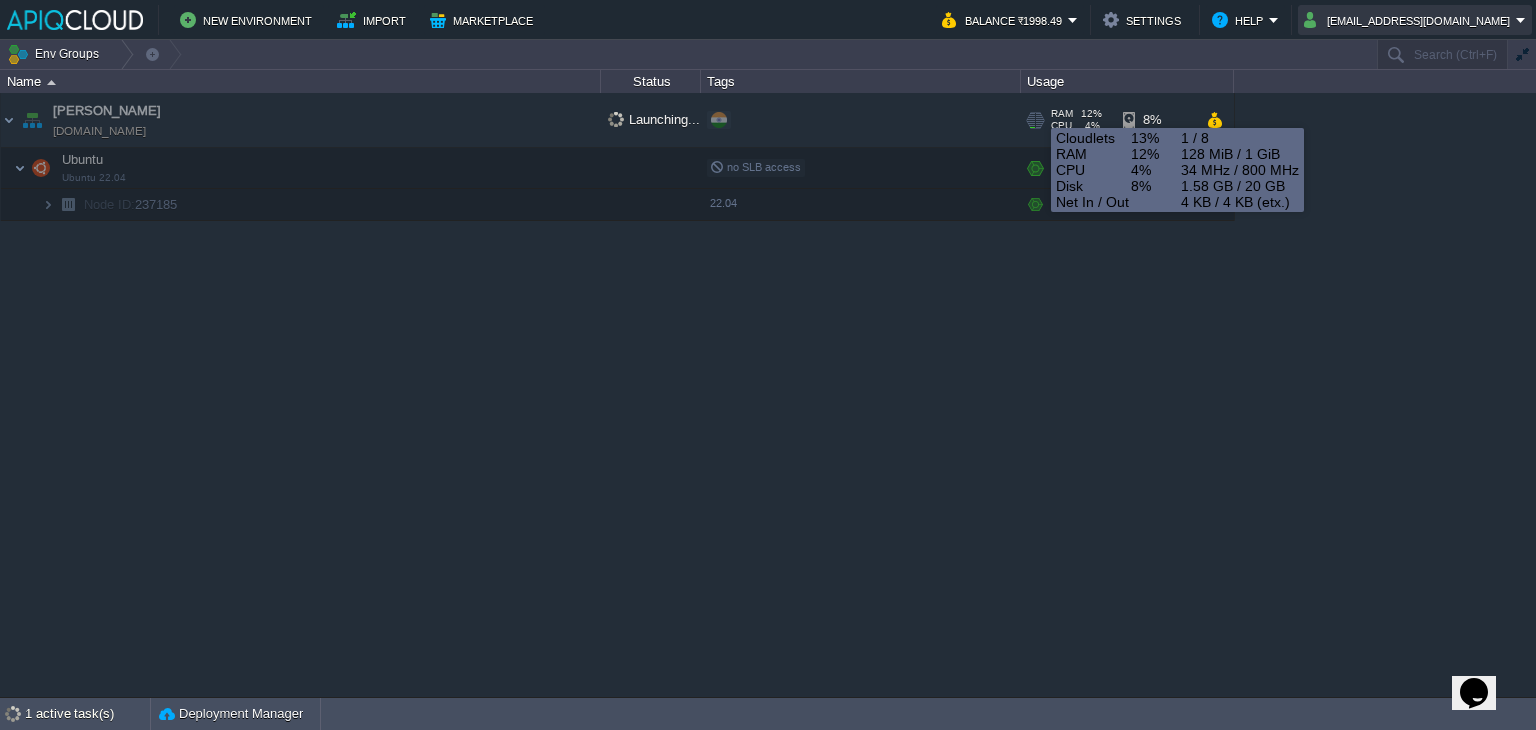 drag, startPoint x: 1474, startPoint y: 17, endPoint x: 1036, endPoint y: 110, distance: 447.76443 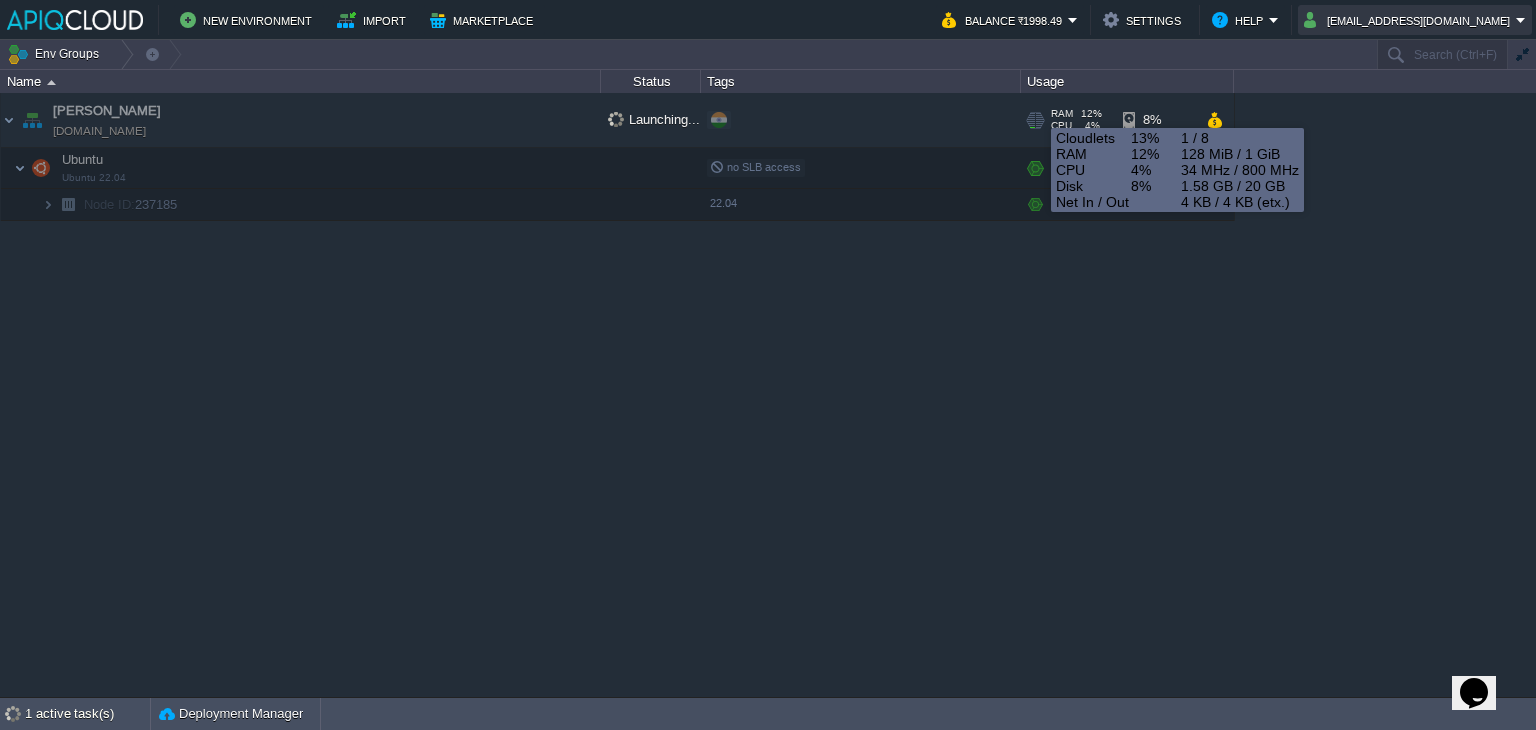 click on "New Environment Import Marketplace Bonus ₹0.00 Upgrade Account Balance ₹1998.49 Settings Help [EMAIL_ADDRESS][DOMAIN_NAME]         Env Groups                     Search (Ctrl+F)         Let's get started! Create New Environment   Deploy Solution  from Marketplace   Collaborate on  Shared Environment Name Status Tags Usage Anand [DOMAIN_NAME] Launching...                                 + Add to Env Group                                                                                                                                                            RAM                 12%                                         CPU                 4%                             1 / 8                    8%       Ubuntu Ubuntu 22.04                                                         no SLB access                                                                                                                                                                                   RAM 12% CPU 4%" at bounding box center [768, 365] 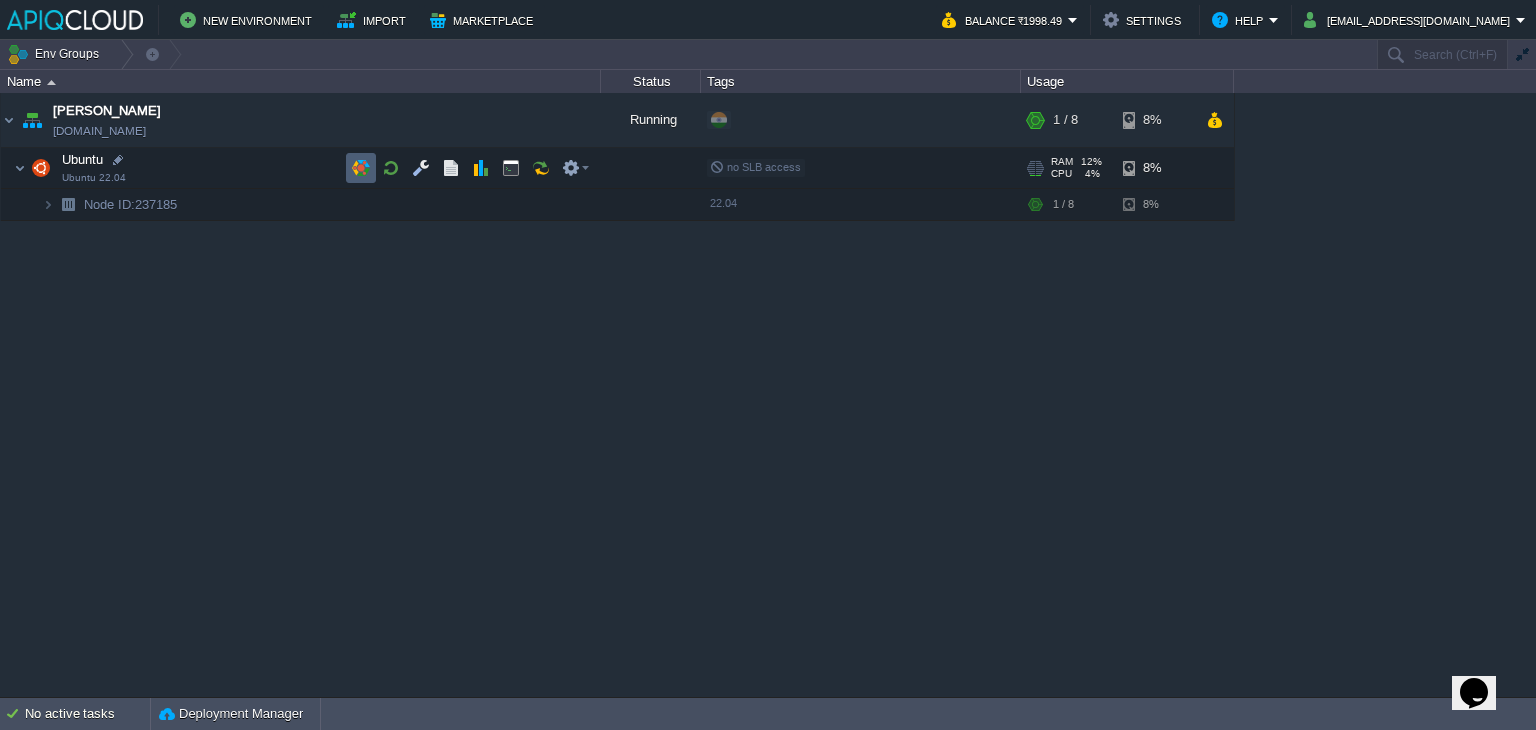 click at bounding box center [361, 168] 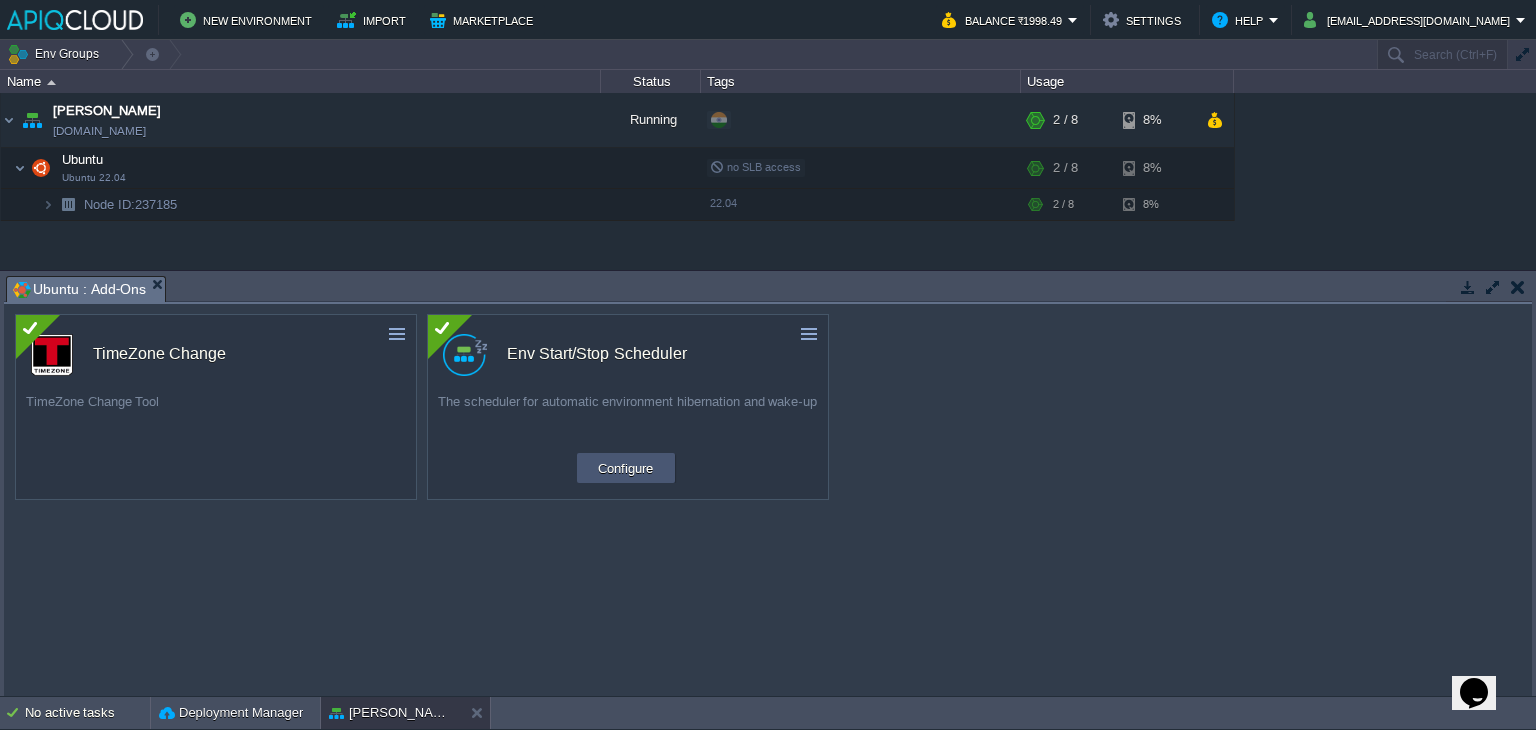 click on "Configure" at bounding box center [625, 468] 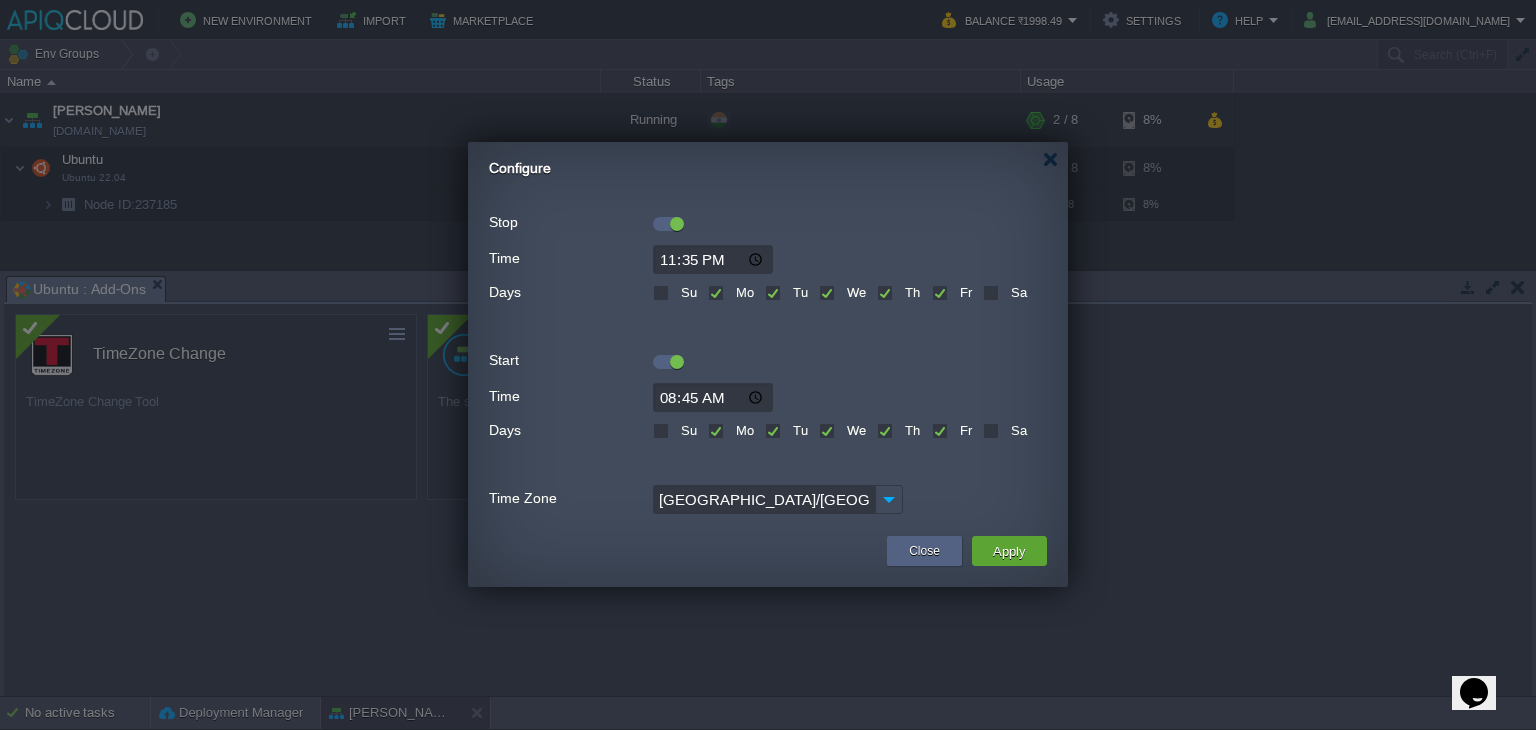click on "23:35" at bounding box center [713, 259] 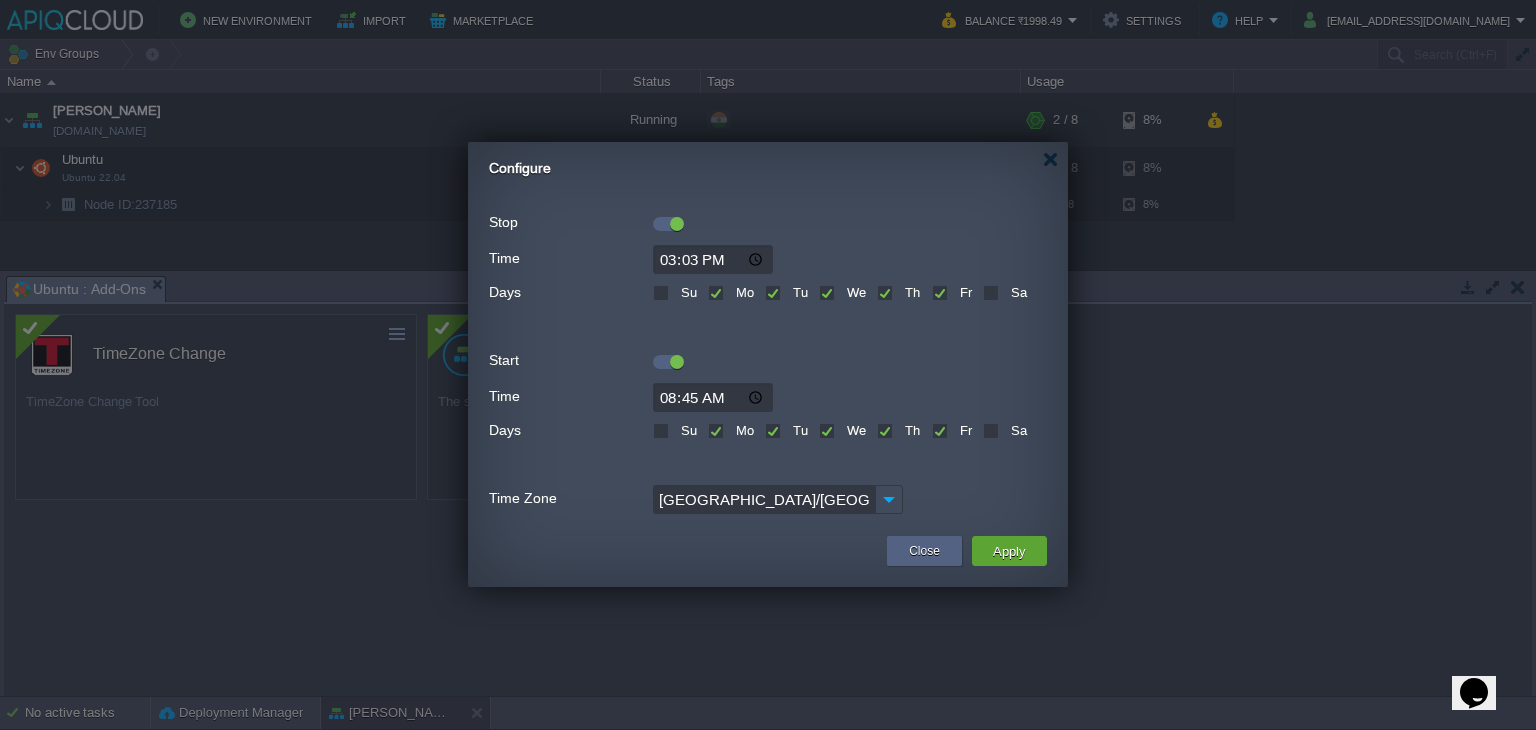 type on "15:30" 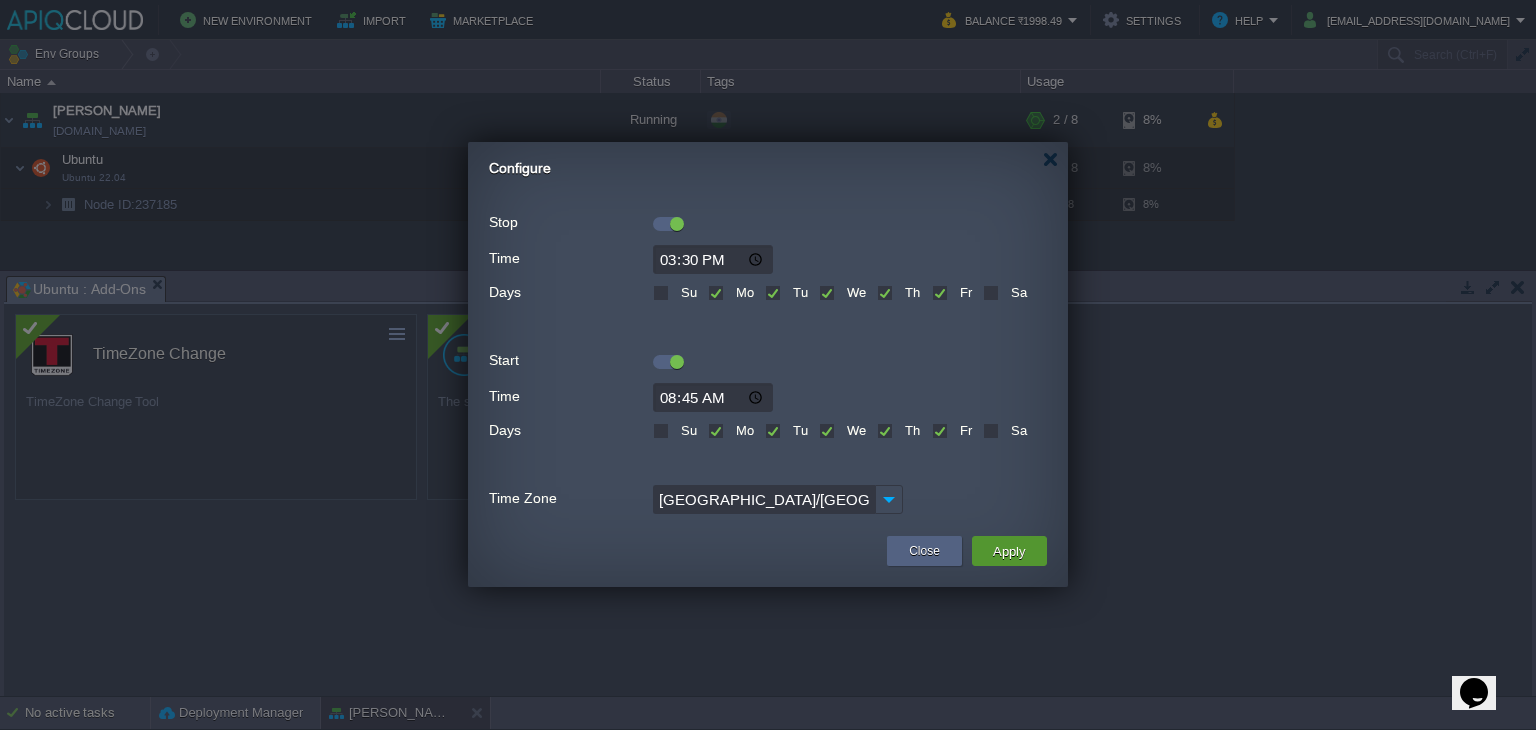 click on "Apply" at bounding box center [1009, 551] 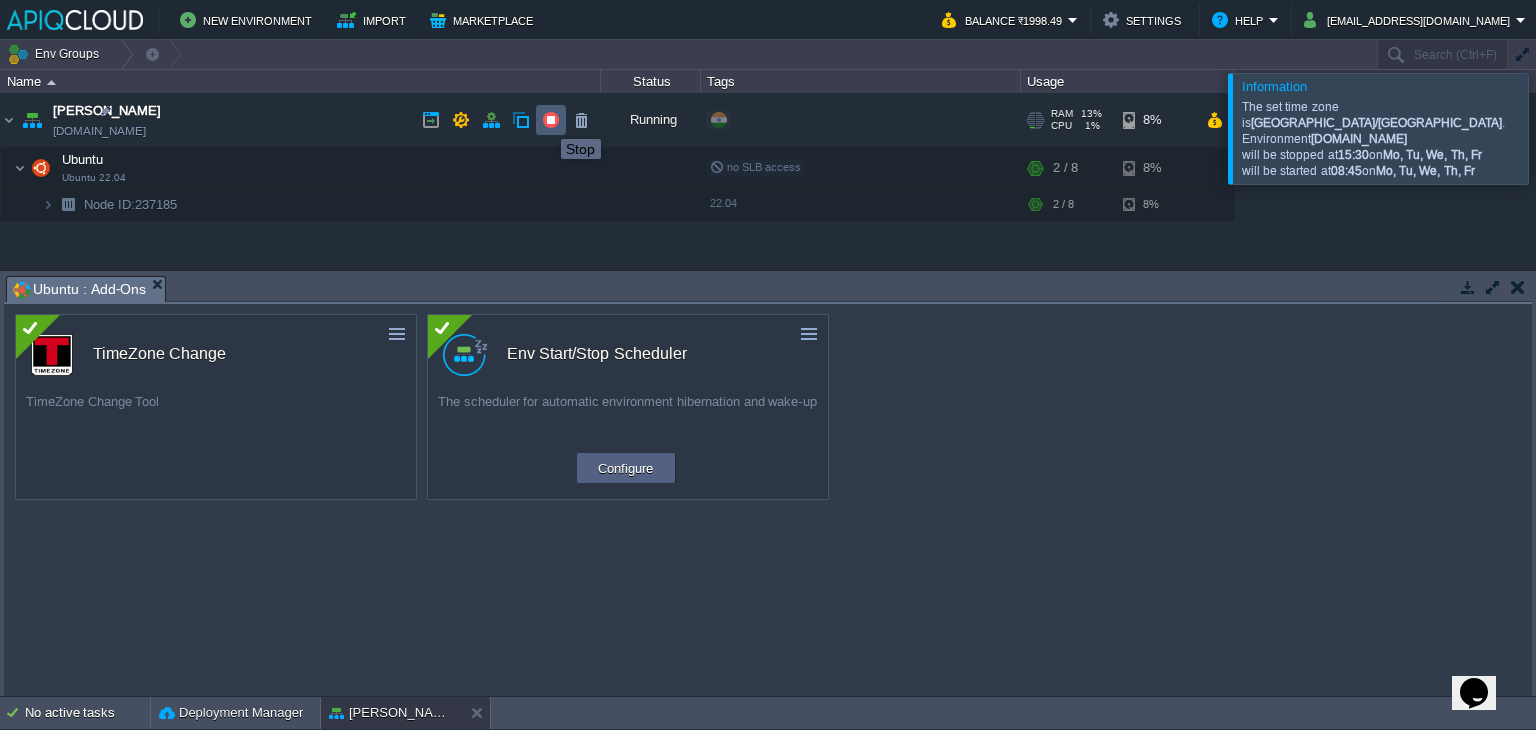 click on "Anand [DOMAIN_NAME]" at bounding box center (301, 120) 